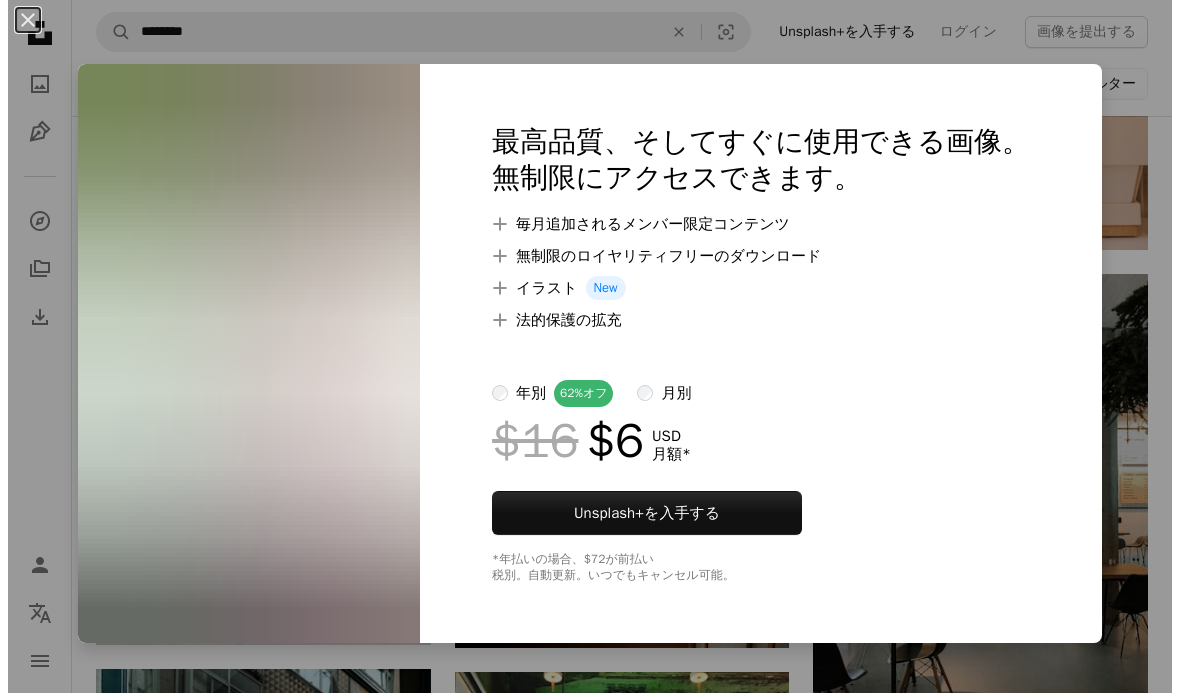 scroll, scrollTop: 6102, scrollLeft: 0, axis: vertical 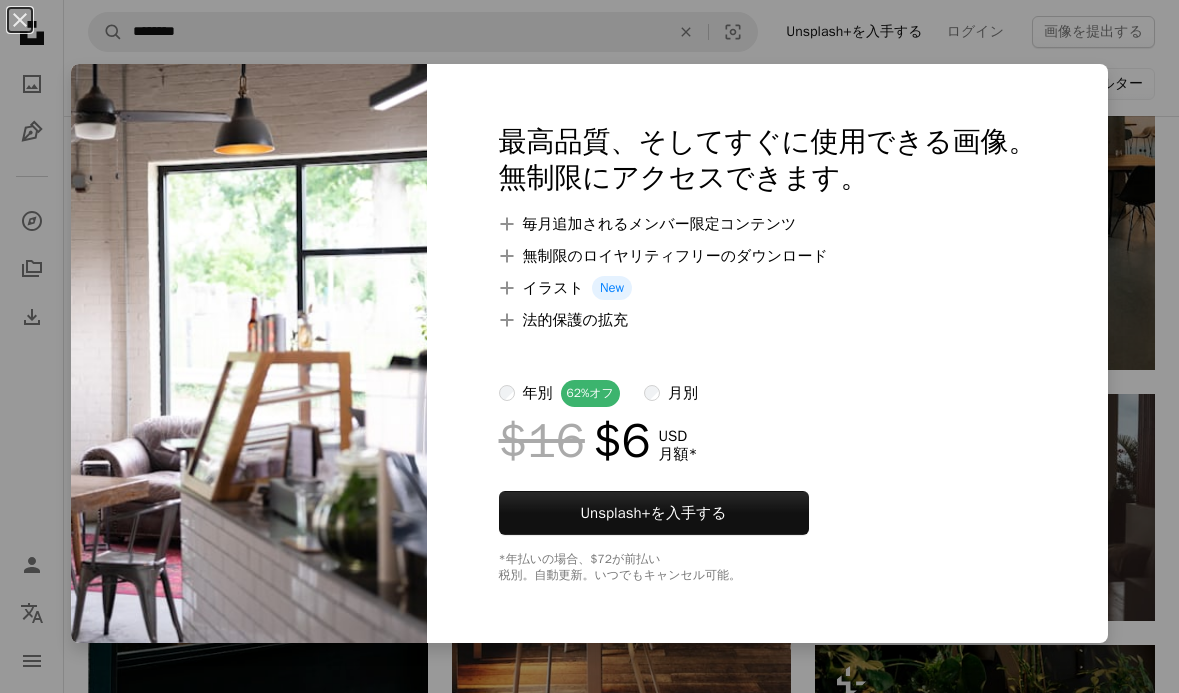 click on "An X shape 最高品質、そしてすぐに使用できる画像。 無制限にアクセスできます。 A plus sign 毎月追加されるメンバー限定コンテンツ A plus sign 無制限のロイヤリティフリーのダウンロード A plus sign イラスト  New A plus sign 法的保護の拡充 年別 62% オフ 月別 $16   $6 USD 月額 * Unsplash+ を入手する *年払いの場合、 $72 が前払い 税別。自動更新。いつでもキャンセル可能。" at bounding box center (589, 346) 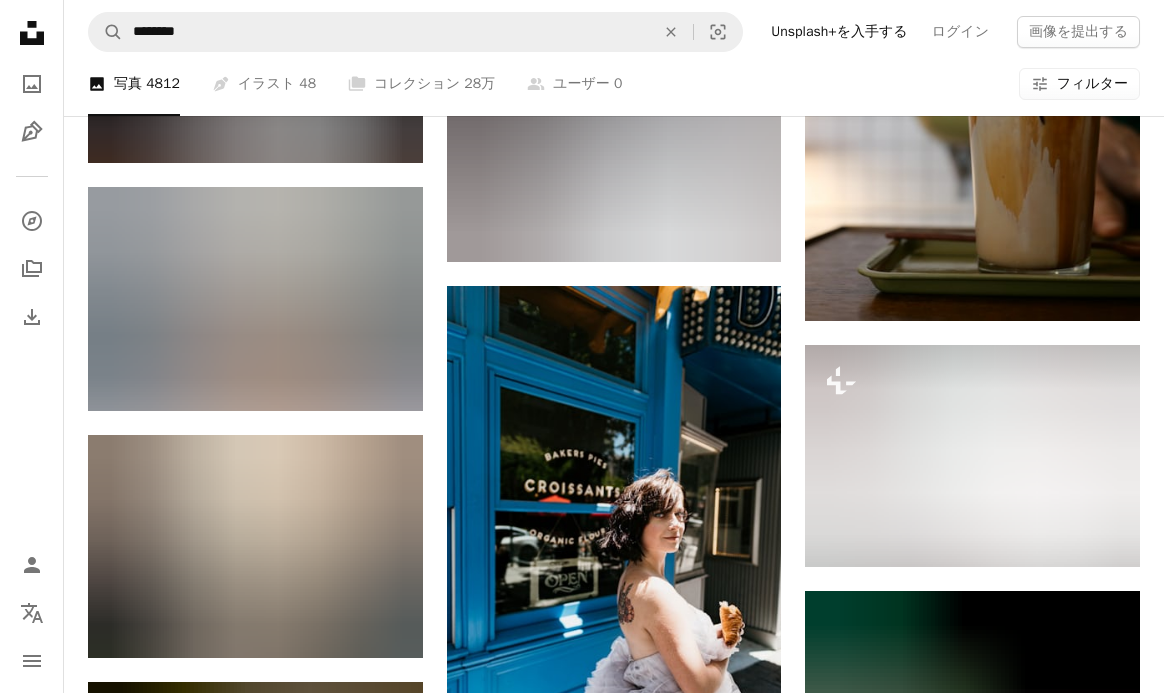 scroll, scrollTop: 11584, scrollLeft: 0, axis: vertical 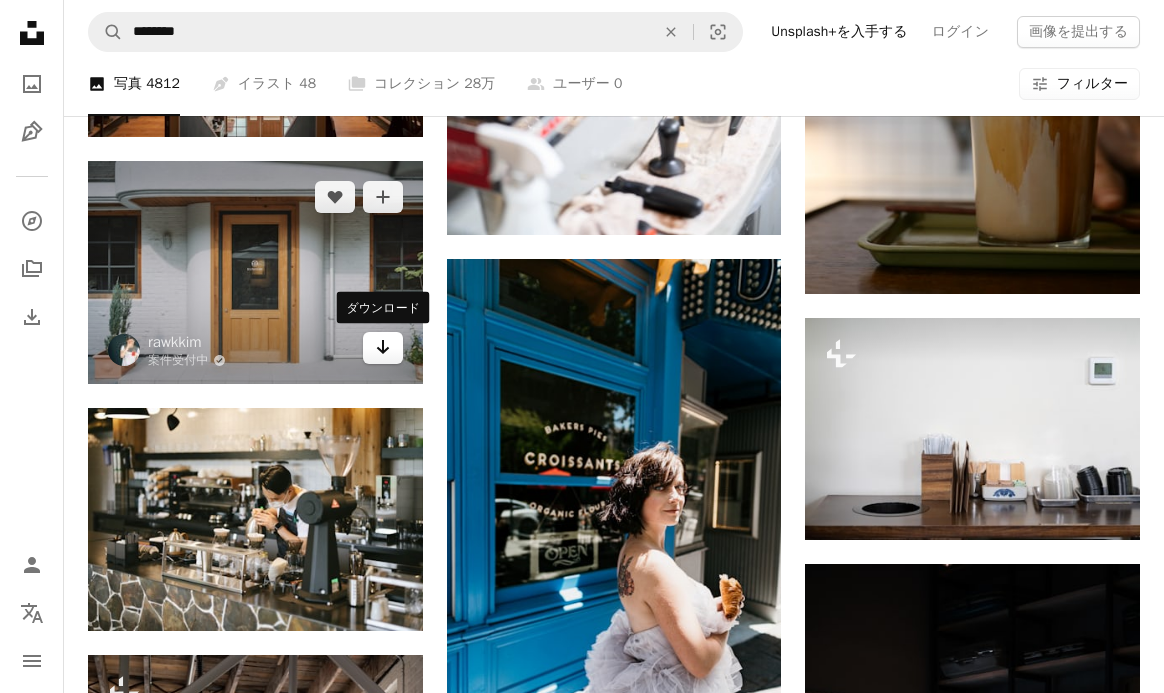 click on "Arrow pointing down" at bounding box center [383, 348] 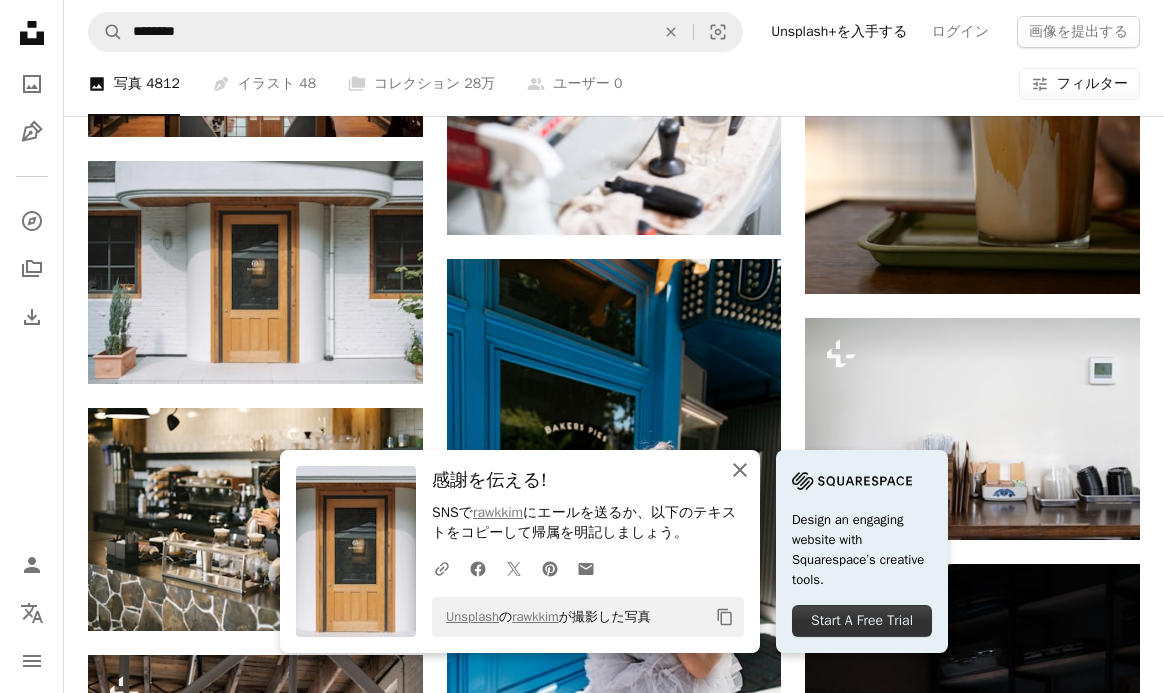 click on "An X shape" 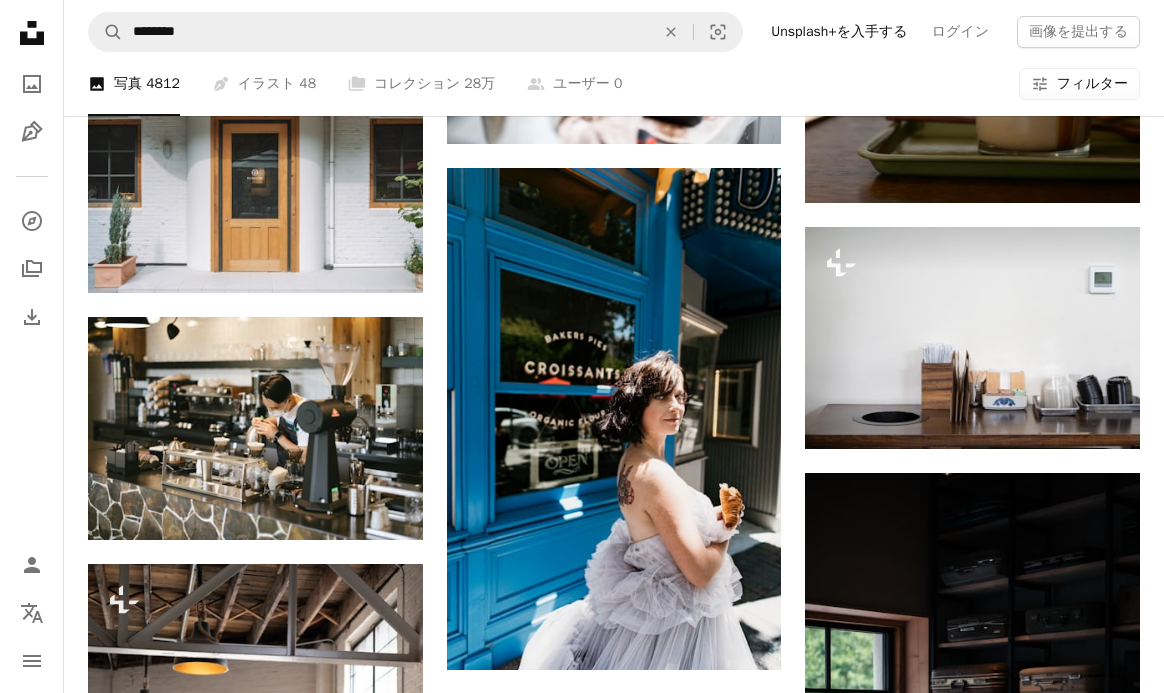 scroll, scrollTop: 11678, scrollLeft: 0, axis: vertical 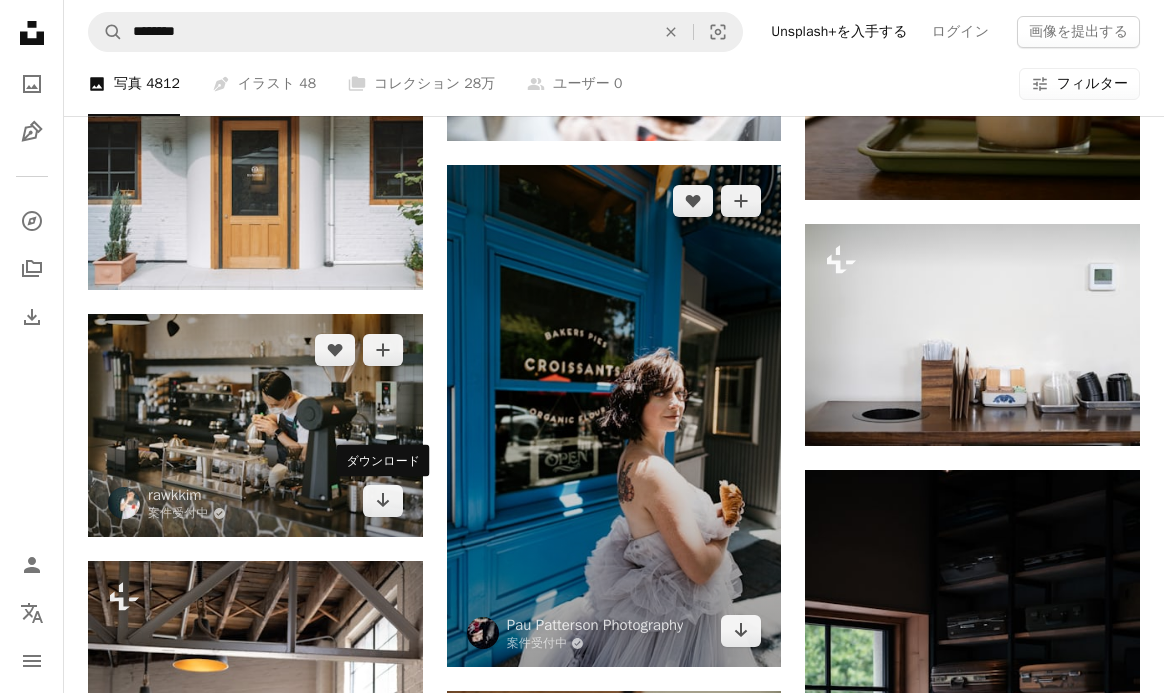 click on "Arrow pointing down" 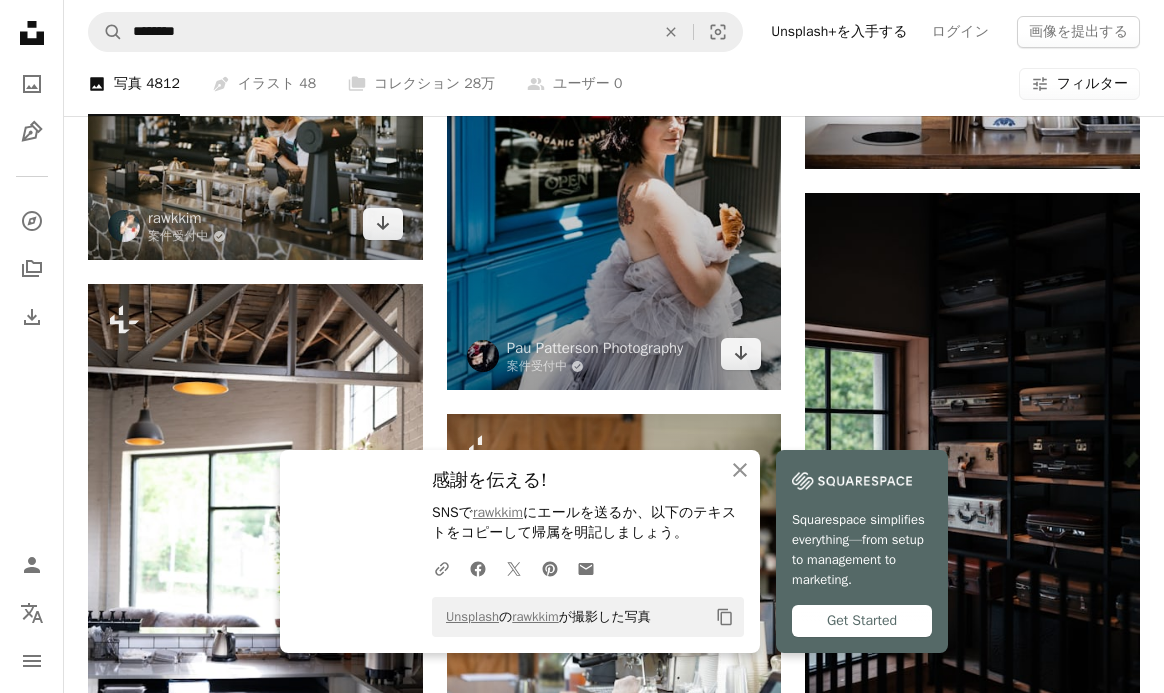 scroll, scrollTop: 12053, scrollLeft: 0, axis: vertical 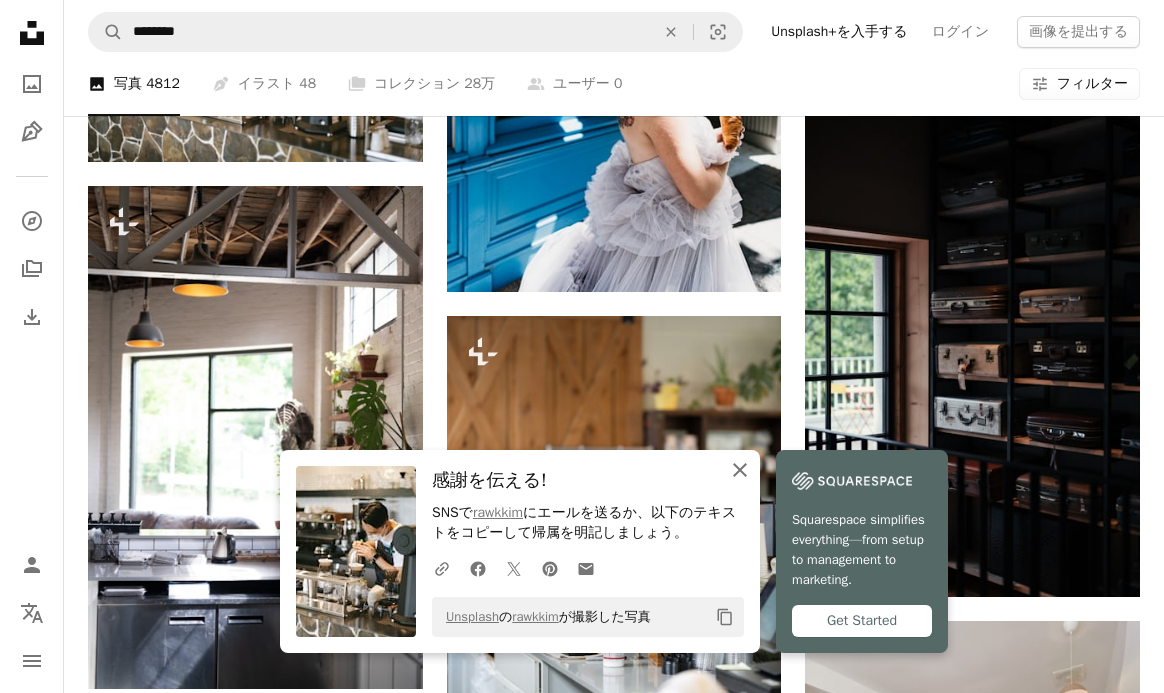 click on "An X shape" 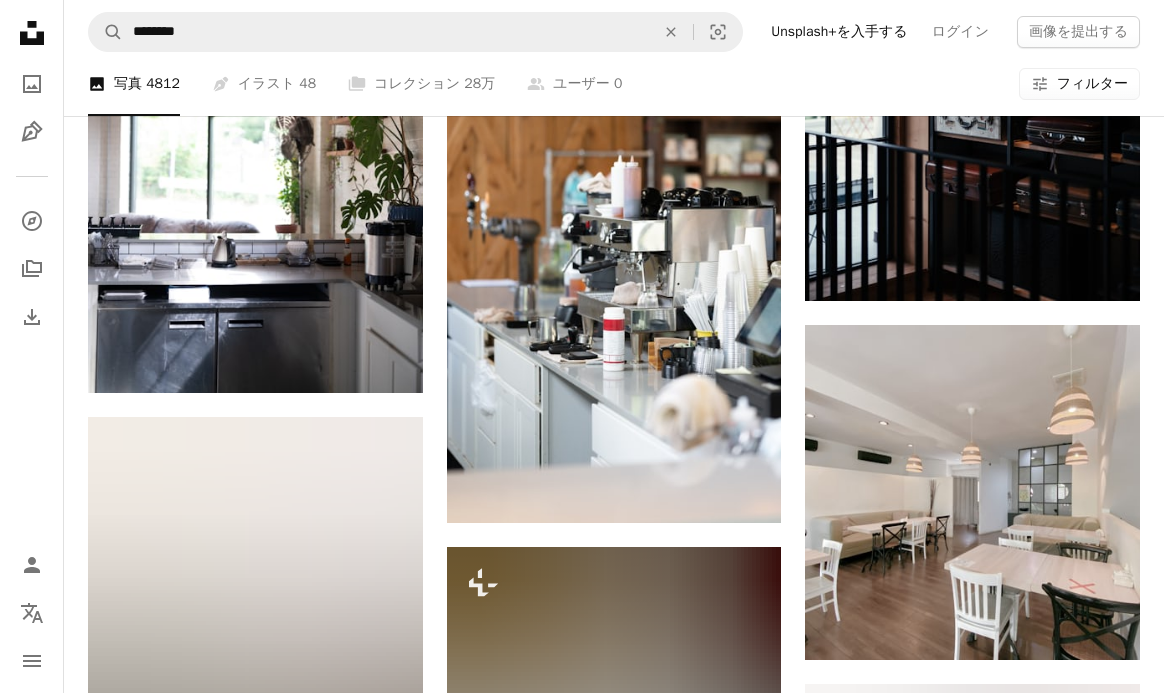 scroll, scrollTop: 12350, scrollLeft: 0, axis: vertical 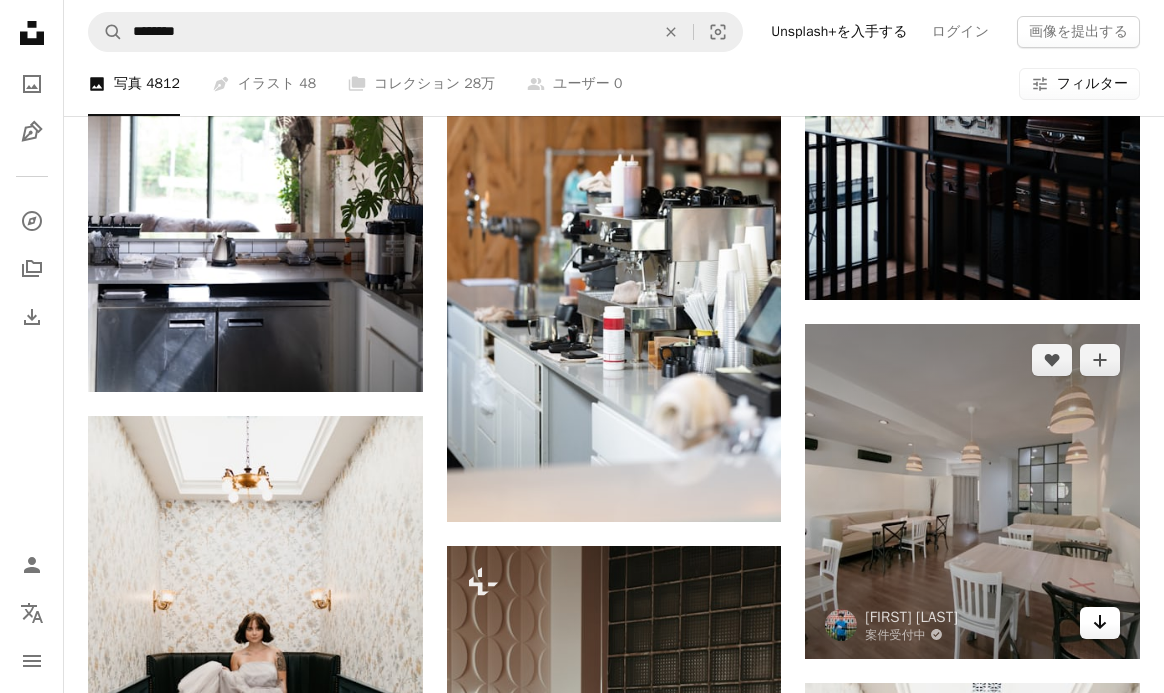 click on "Arrow pointing down" 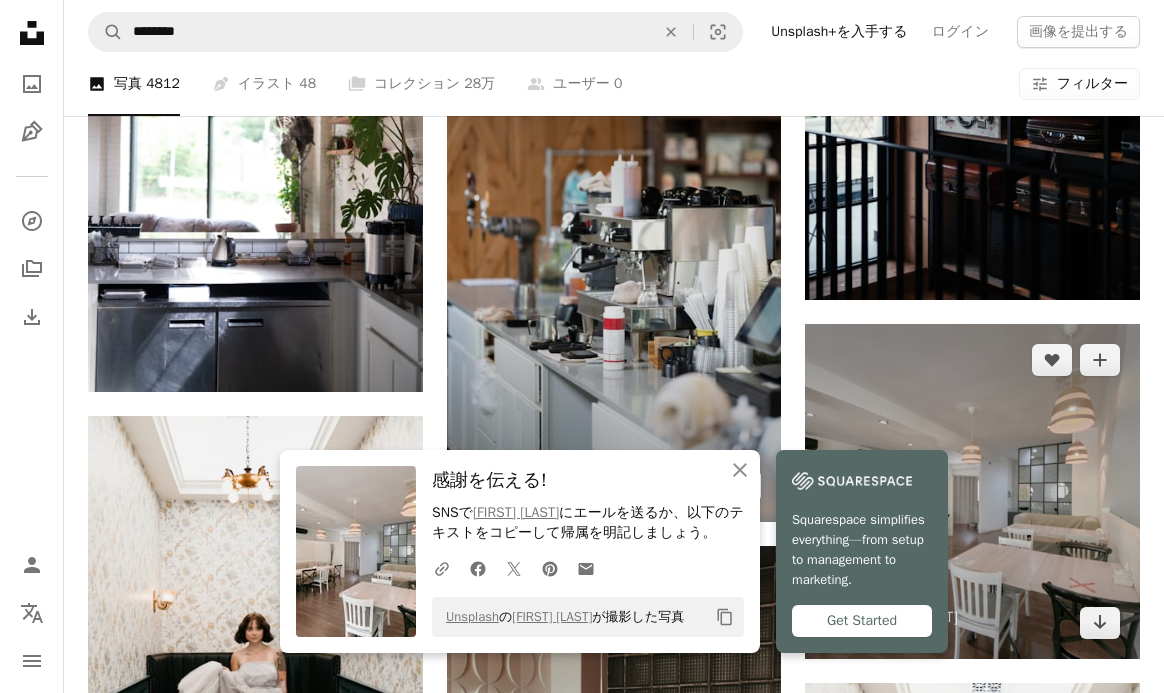 scroll, scrollTop: 12458, scrollLeft: 0, axis: vertical 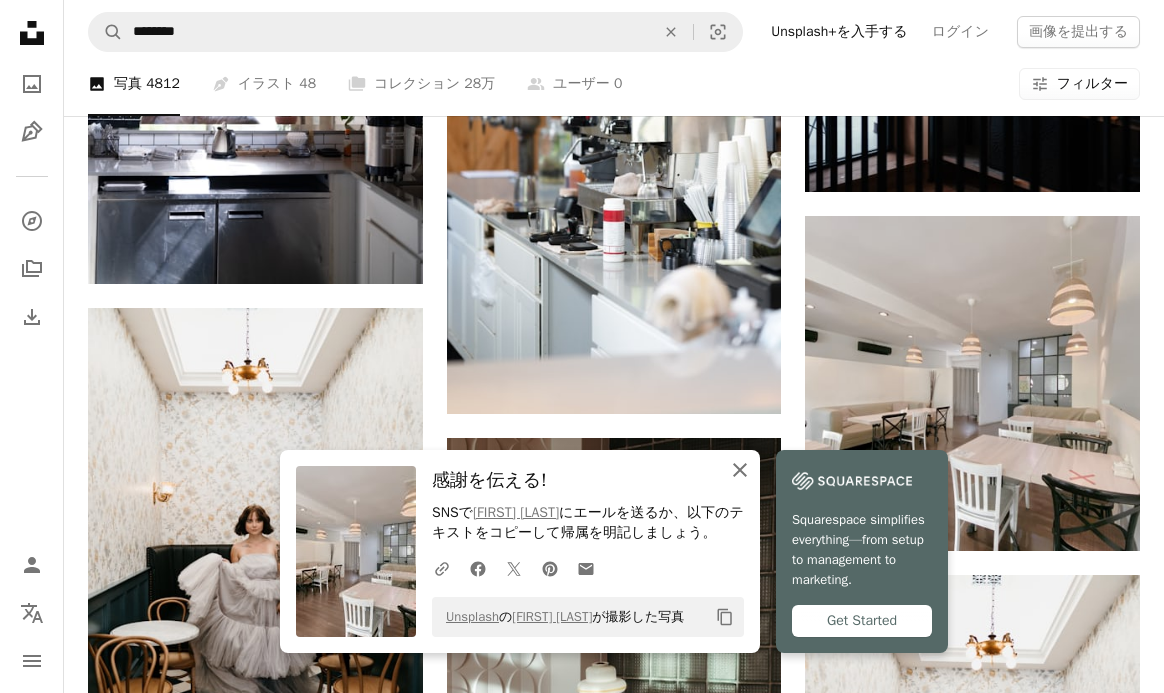 click on "An X shape" 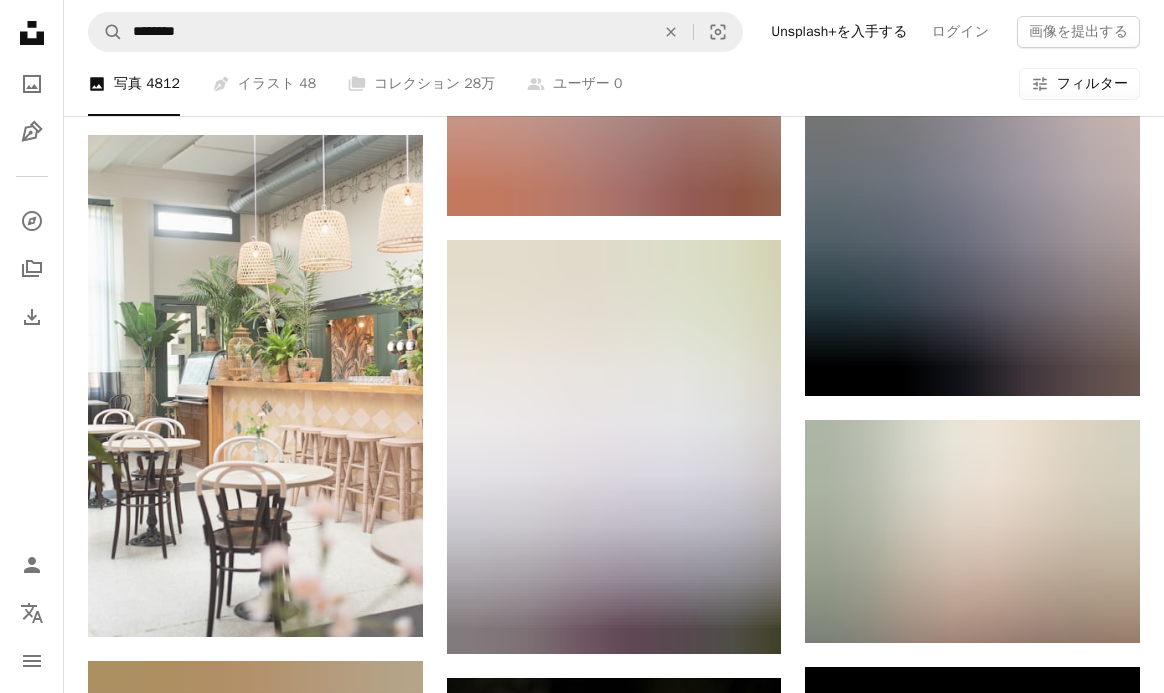scroll, scrollTop: 15559, scrollLeft: 0, axis: vertical 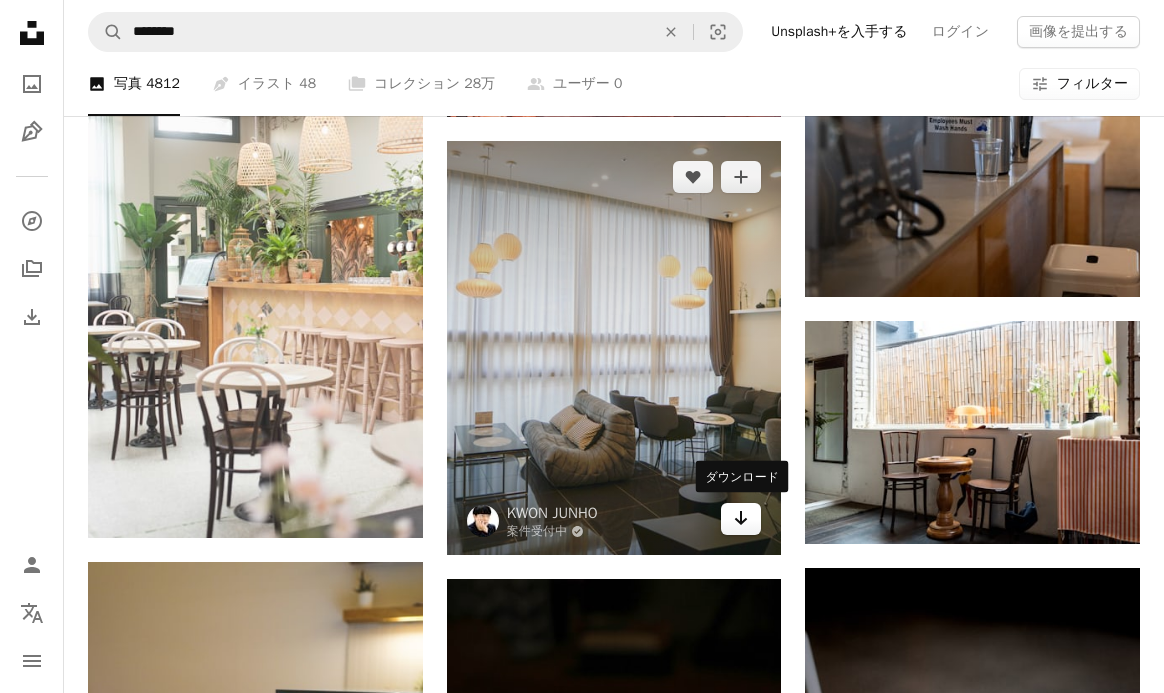 click on "Arrow pointing down" 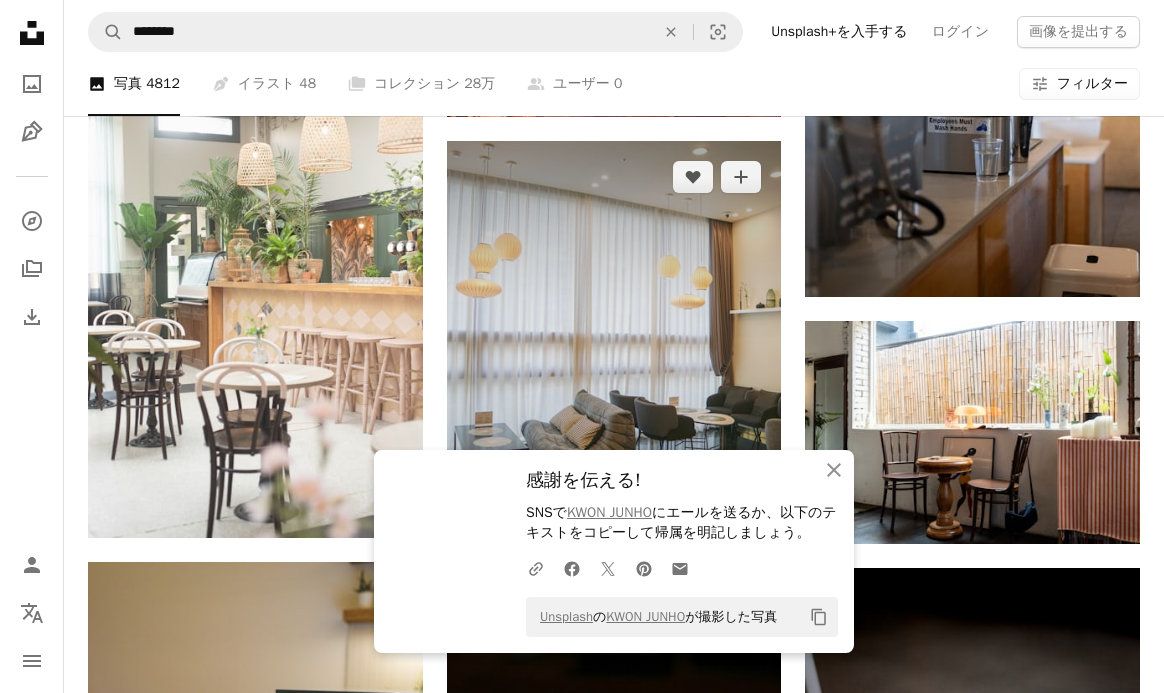 scroll, scrollTop: 15905, scrollLeft: 0, axis: vertical 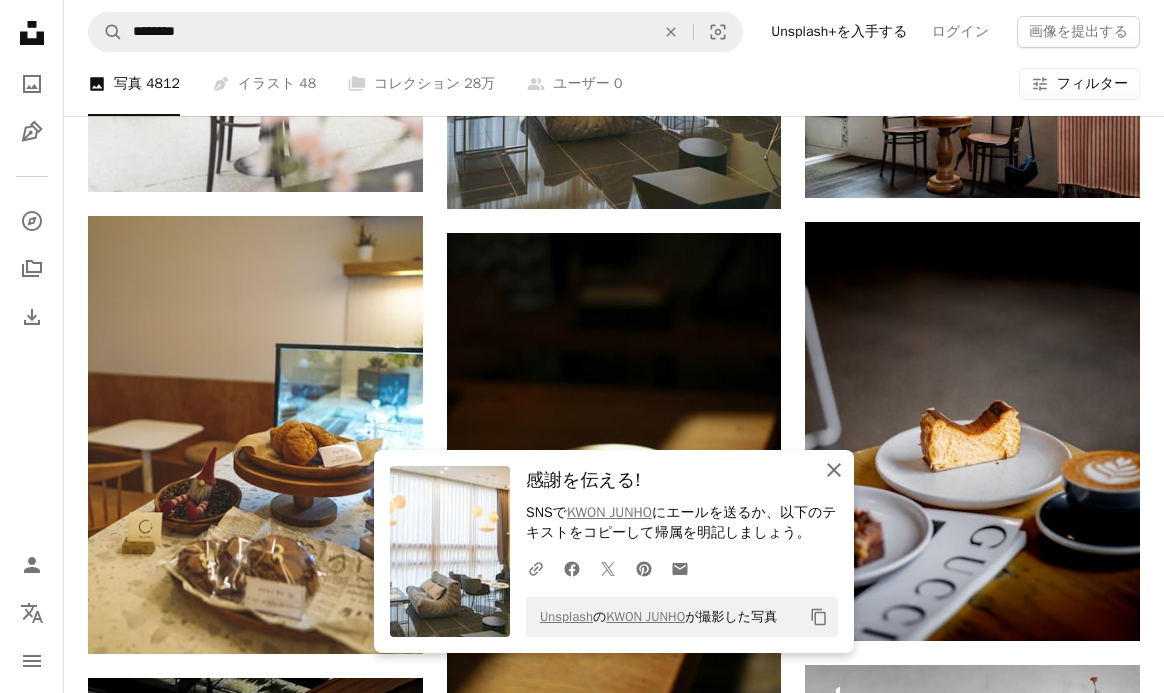 click on "An X shape" 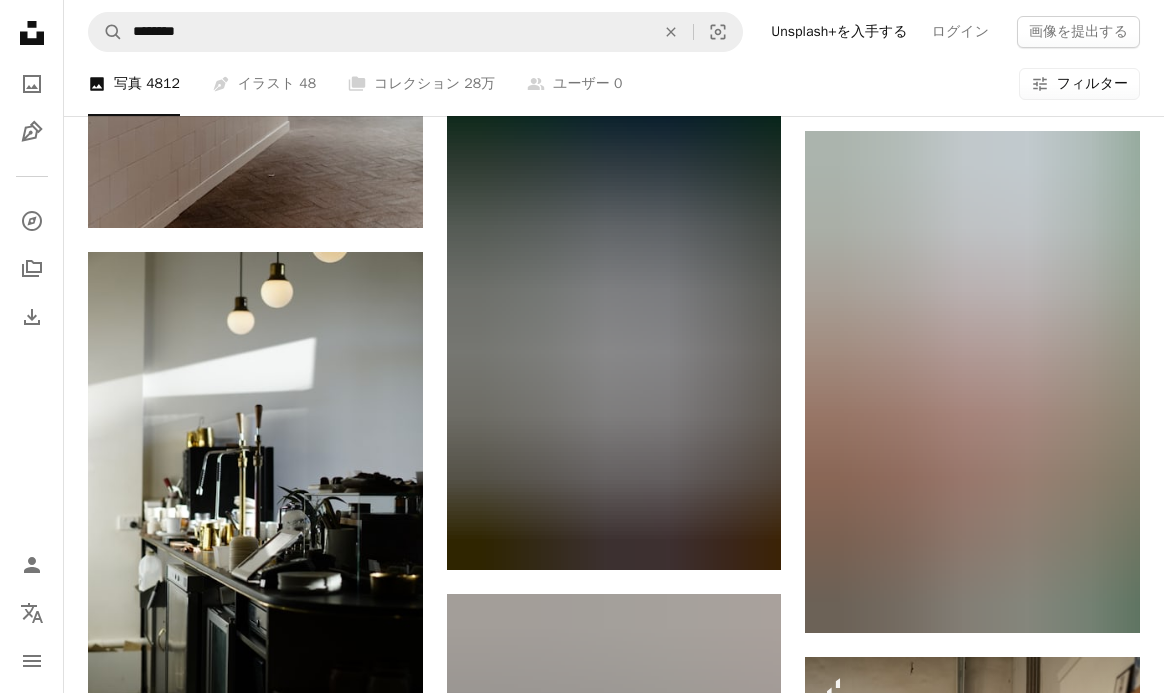 scroll, scrollTop: 19406, scrollLeft: 0, axis: vertical 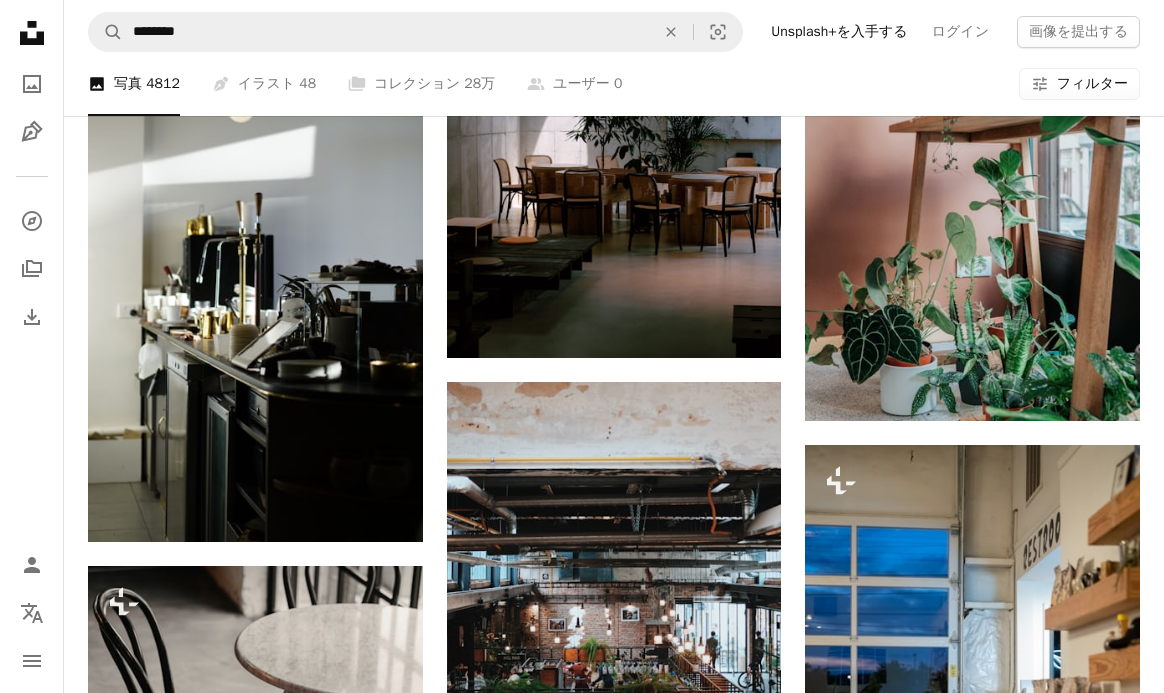 click on "A photo 写真  [NUMBER] Pen Tool イラスト  [NUMBER] A stack of folders コレクション  [NUMBER] A group of people ユーザー  [NUMBER] A copyright icon © ライセンス Arrow down Aspect ratio 向き Arrow down Unfold 並び順  最適 Arrow down Filters フィルター" at bounding box center (614, 84) 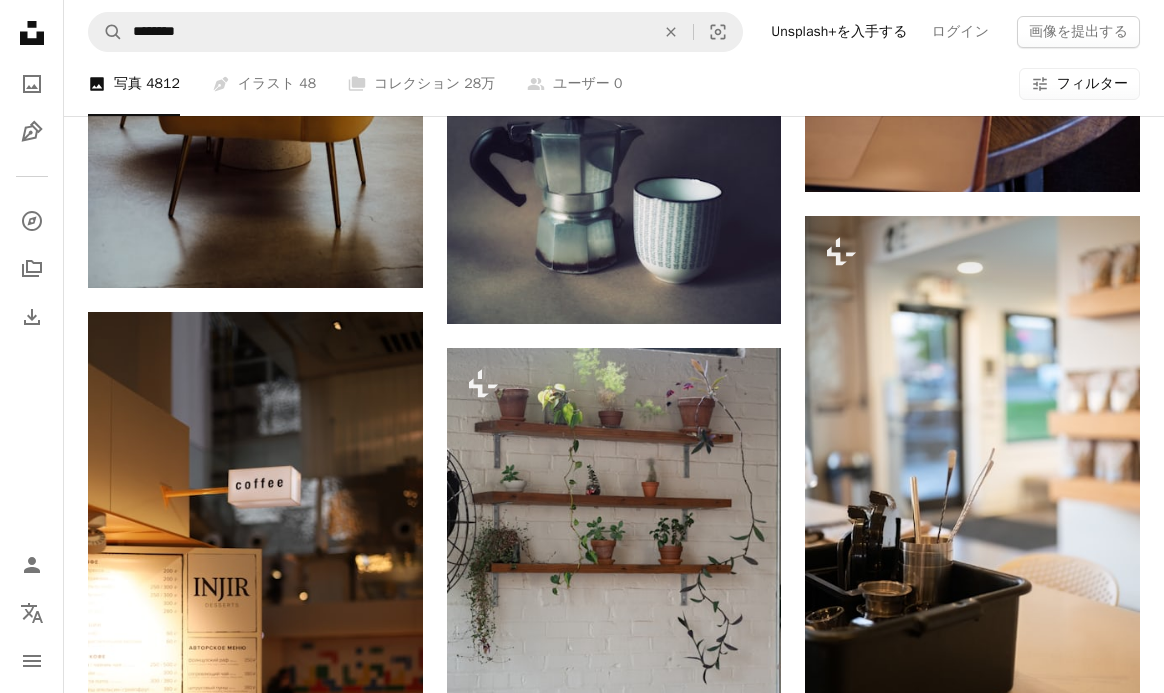 scroll, scrollTop: 22998, scrollLeft: 0, axis: vertical 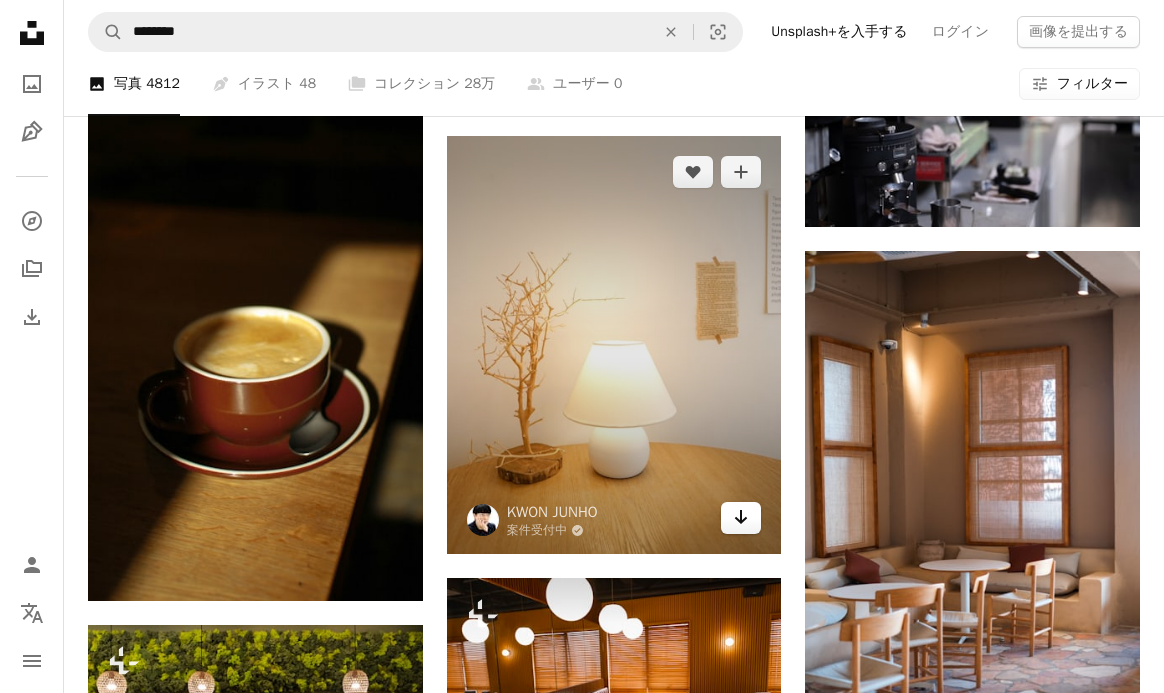 click on "Arrow pointing down" 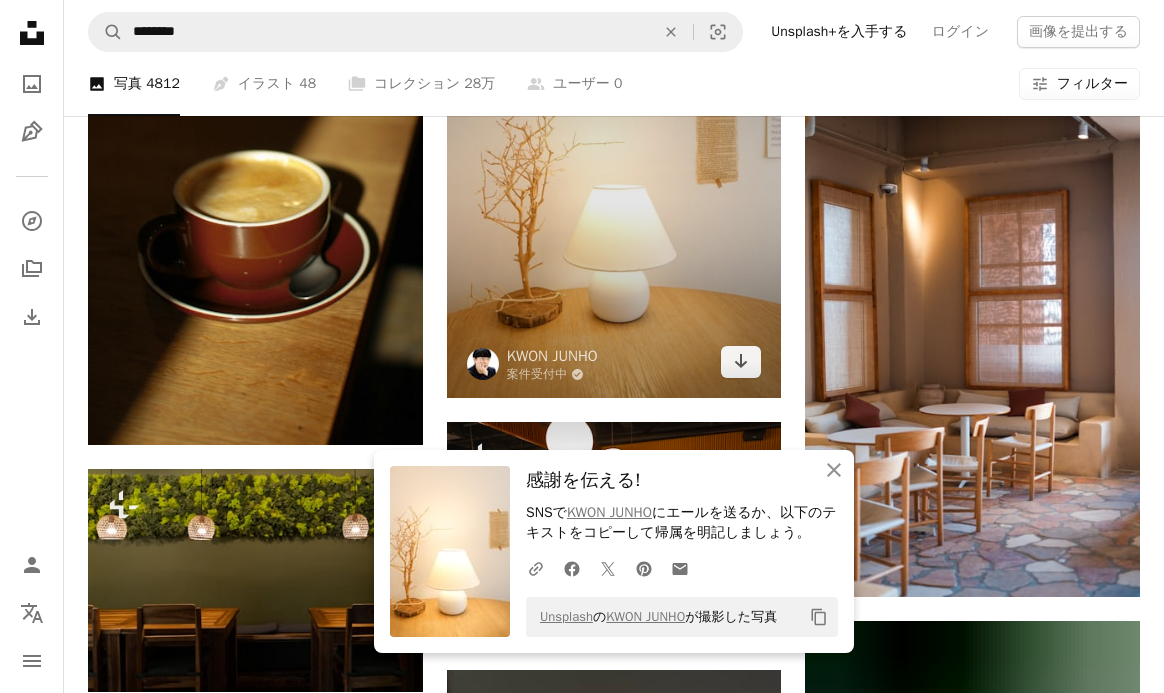 scroll, scrollTop: 23258, scrollLeft: 0, axis: vertical 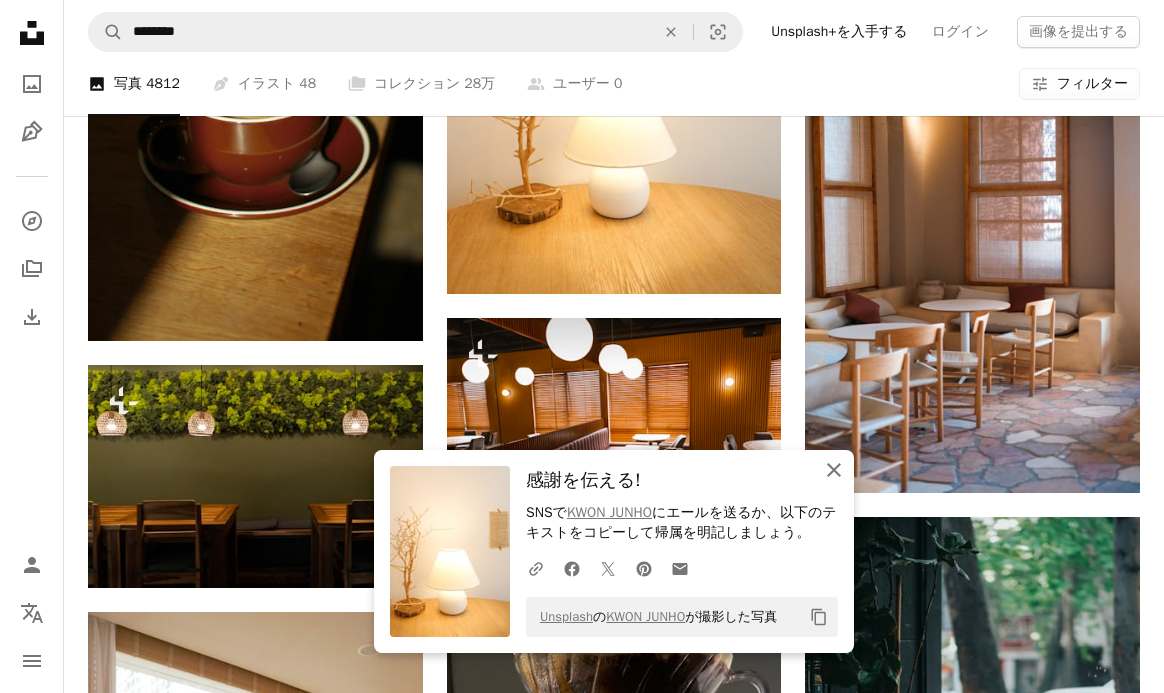 click on "An X shape" 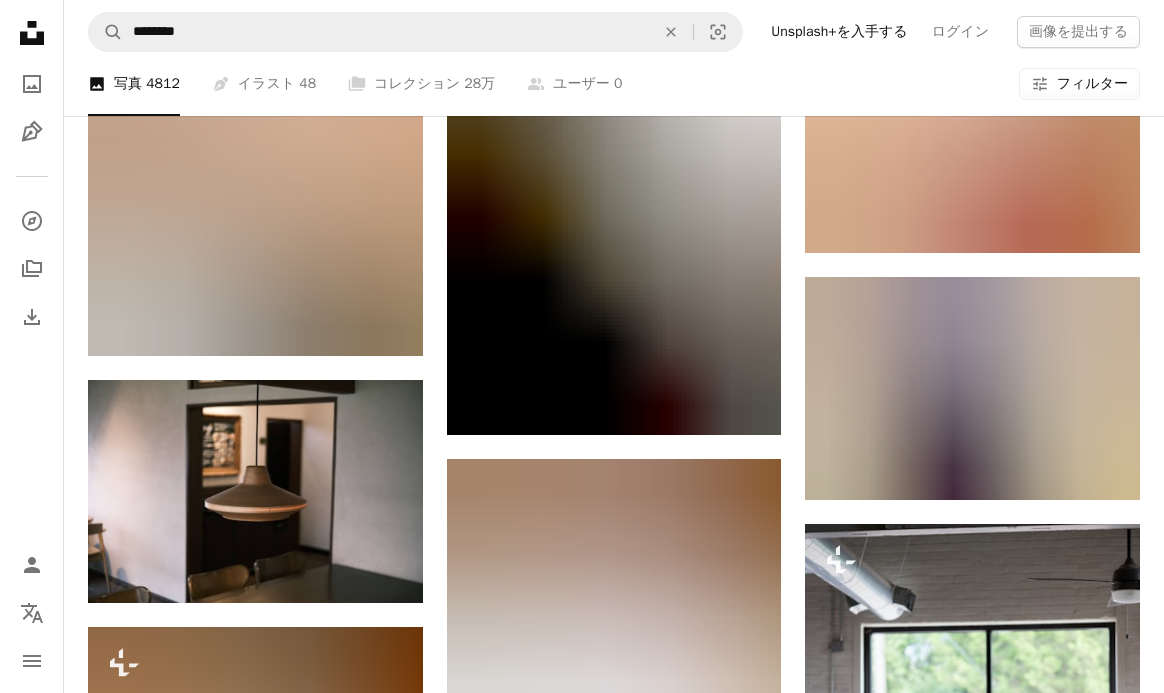 scroll, scrollTop: 26277, scrollLeft: 0, axis: vertical 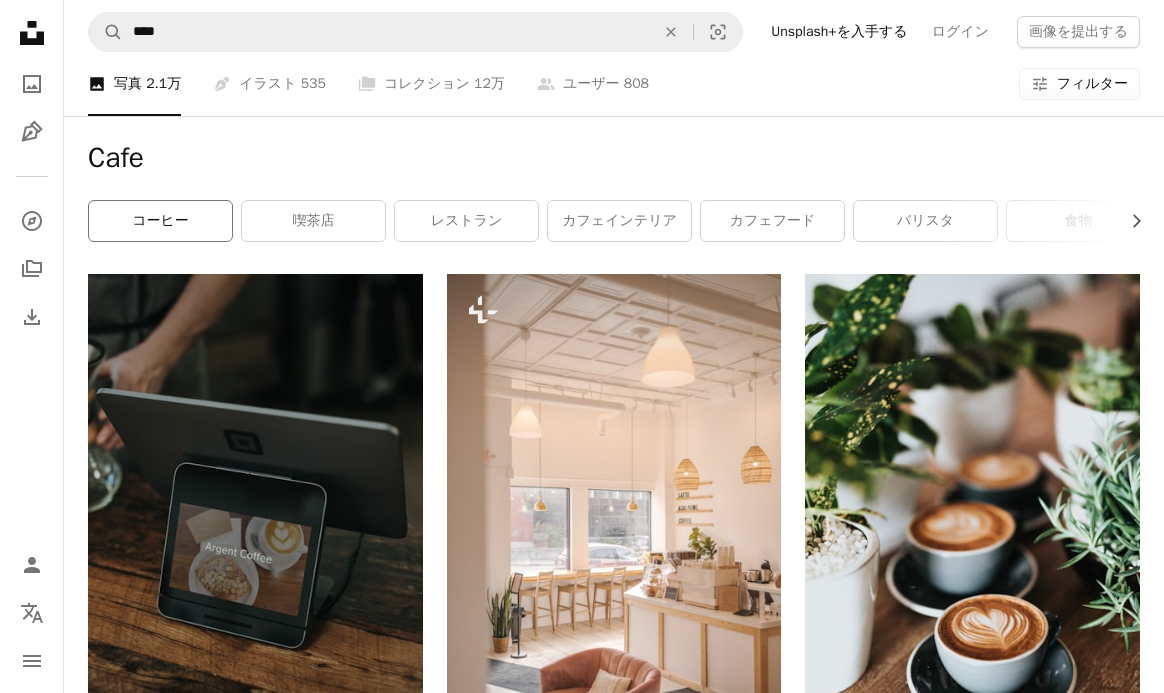 click on "コーヒー" at bounding box center [160, 221] 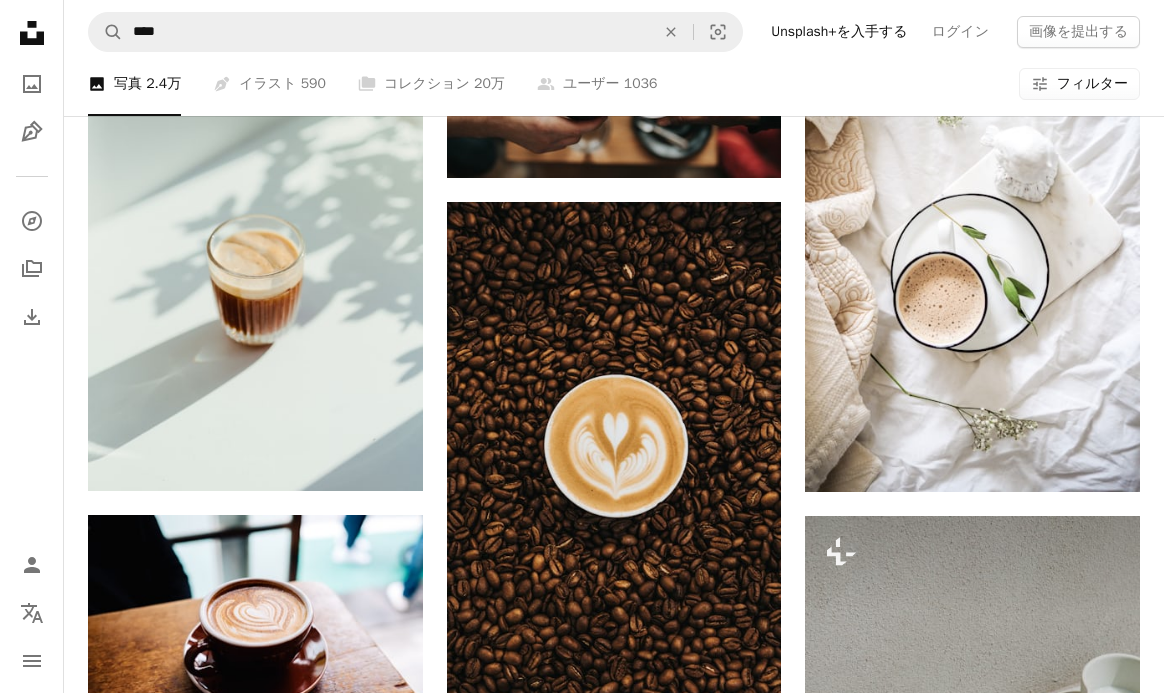 scroll, scrollTop: 2736, scrollLeft: 0, axis: vertical 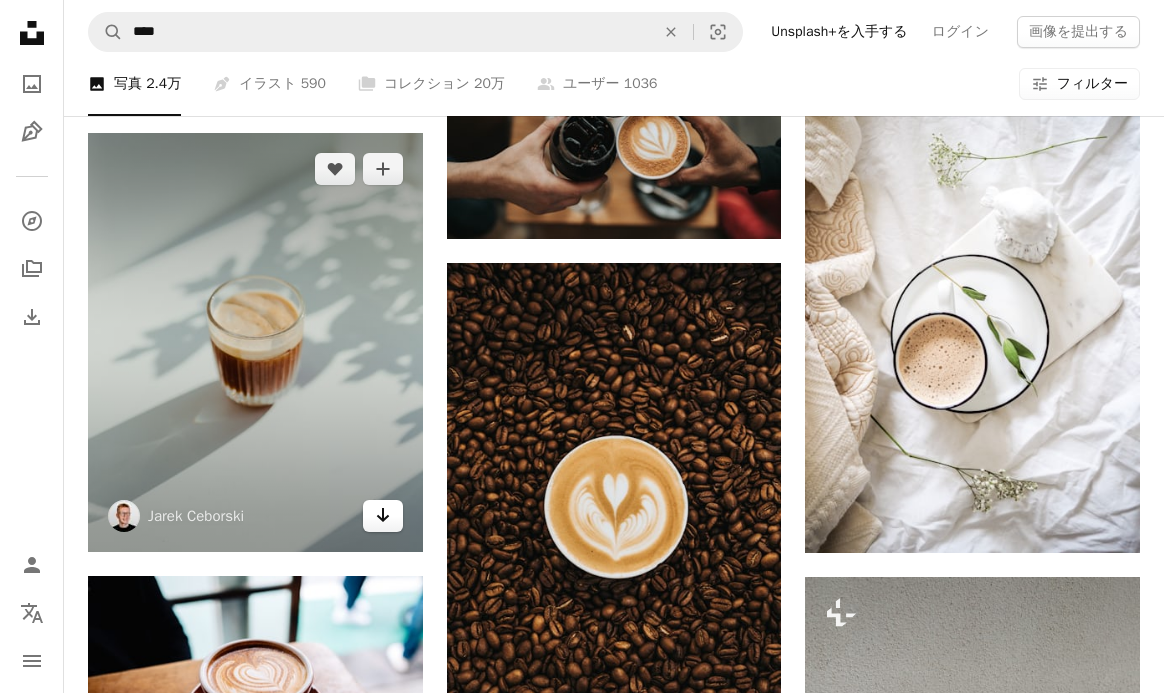 click on "Arrow pointing down" 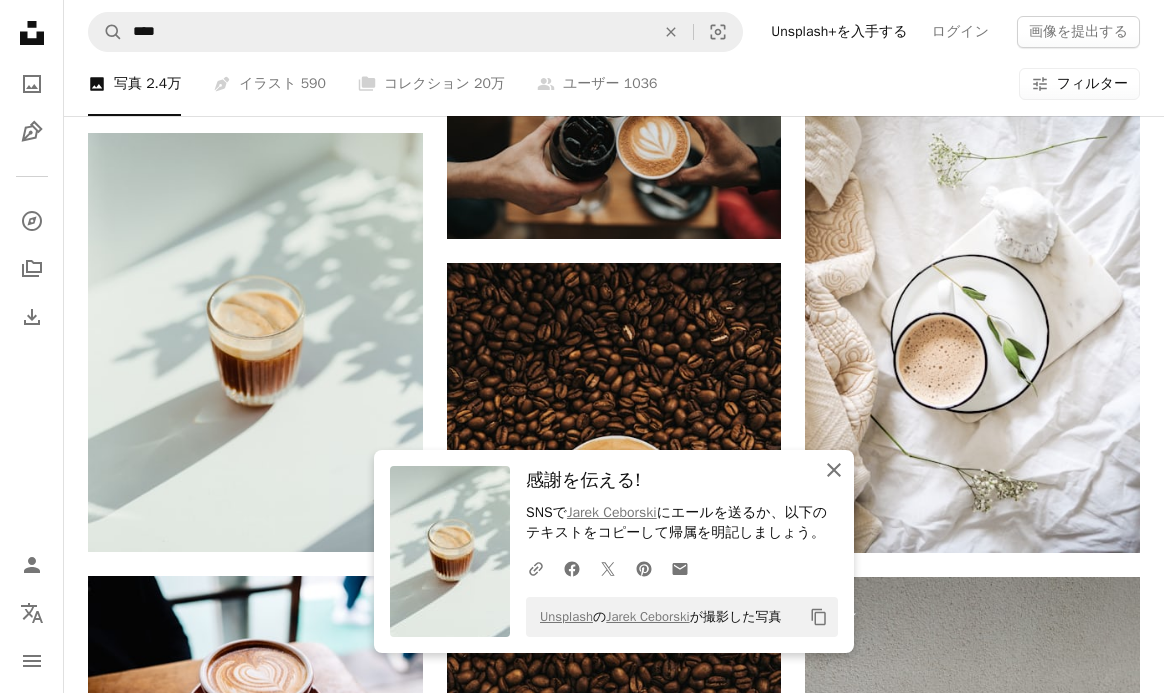click on "An X shape" 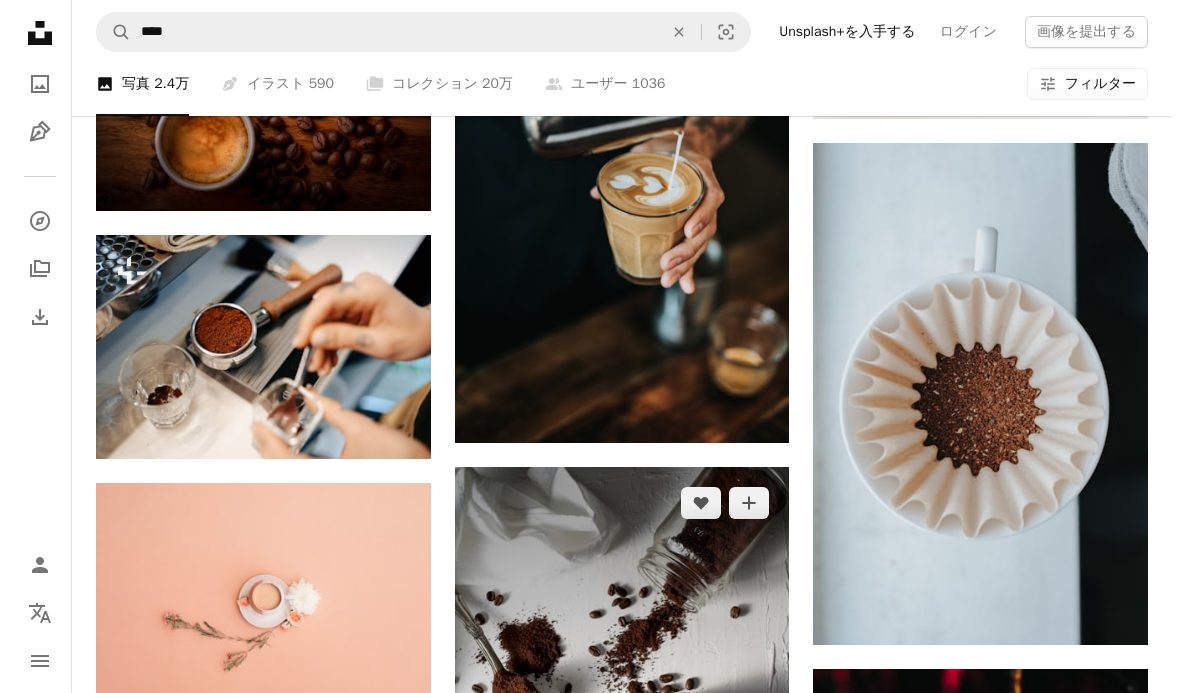 scroll, scrollTop: 7964, scrollLeft: 0, axis: vertical 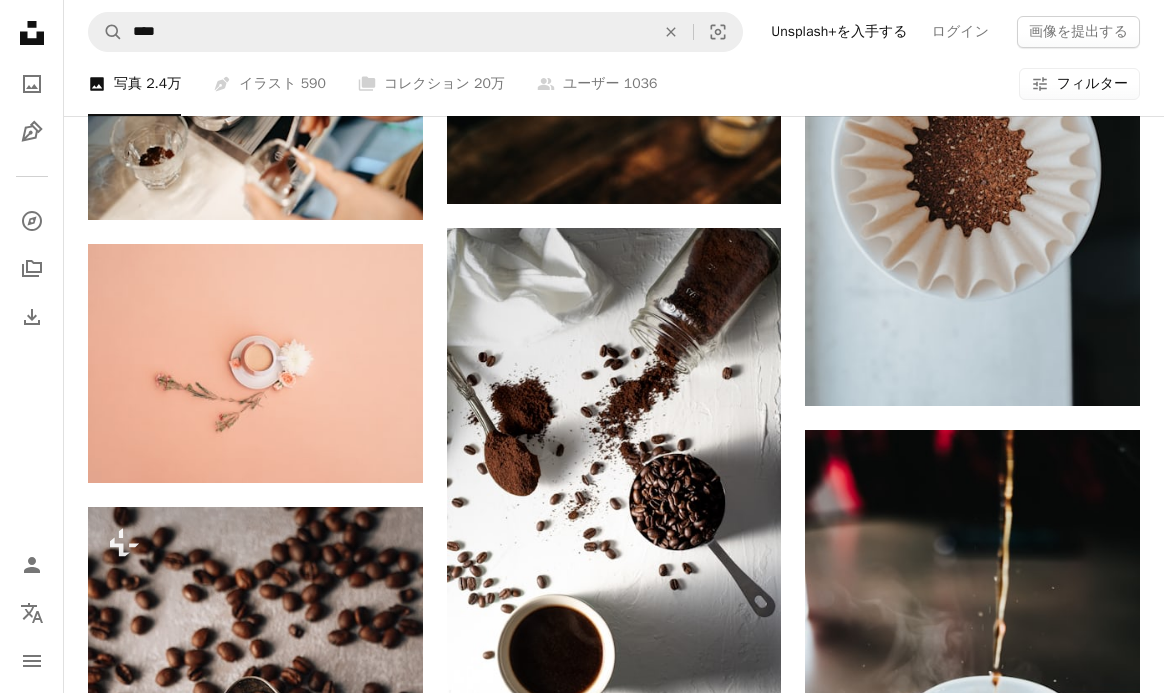 click on "フィルター" at bounding box center [1092, 84] 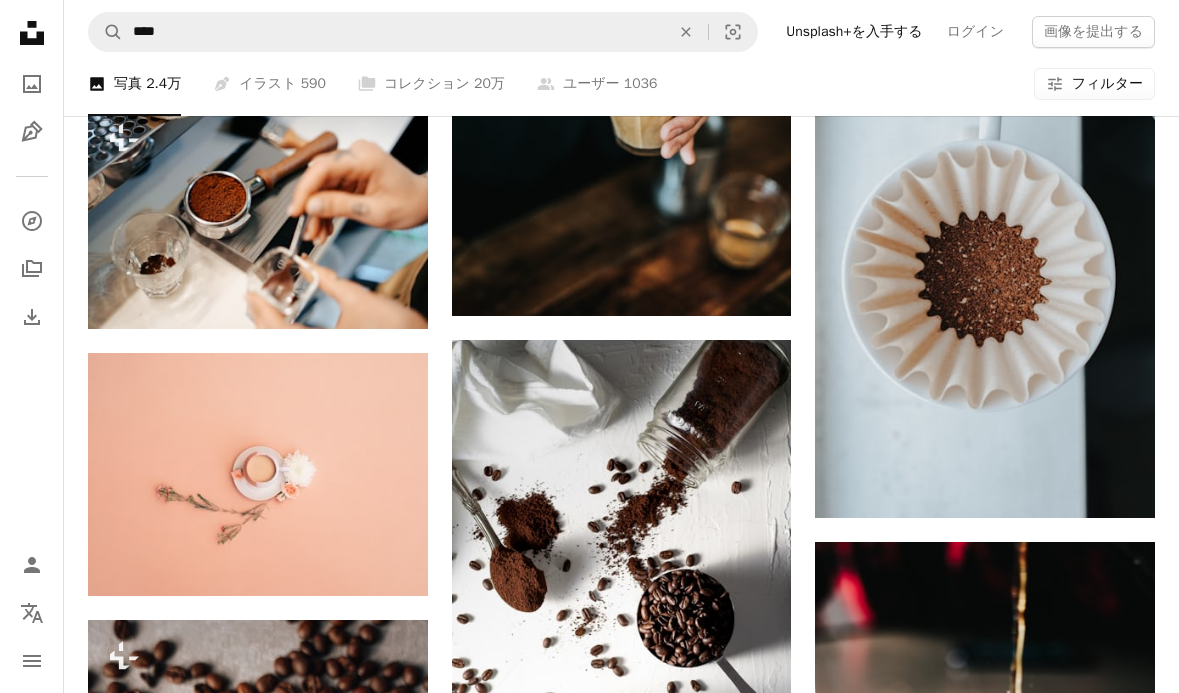 scroll, scrollTop: 101, scrollLeft: 0, axis: vertical 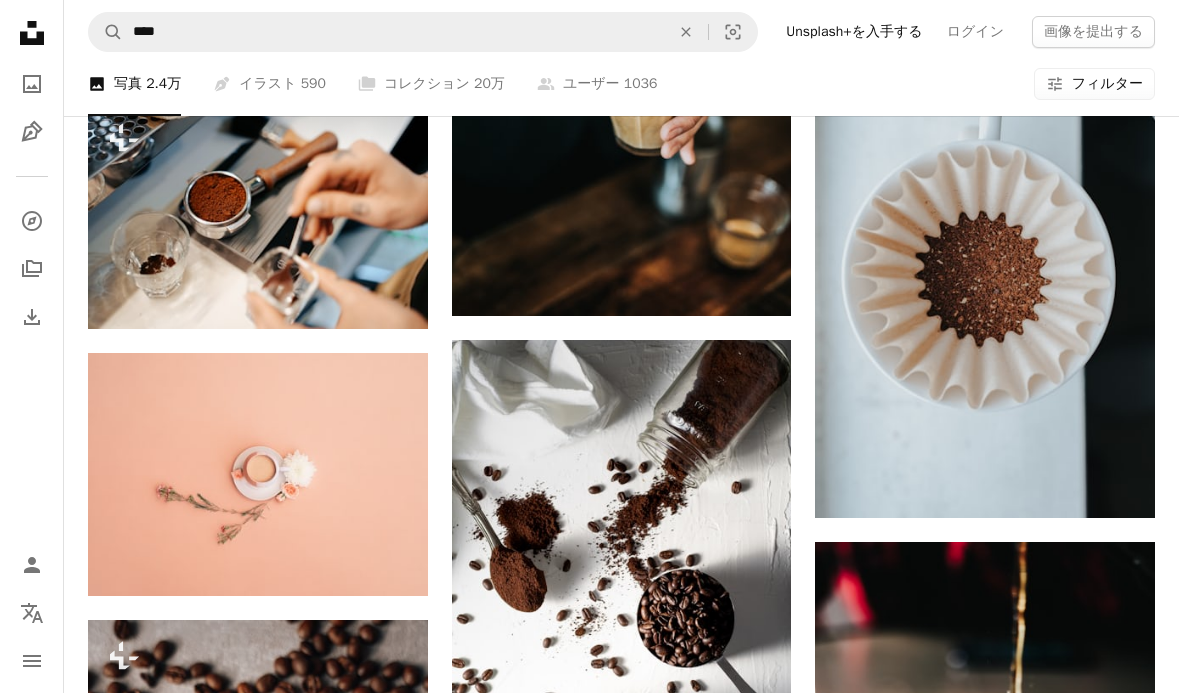click on "無料" at bounding box center (589, 4961) 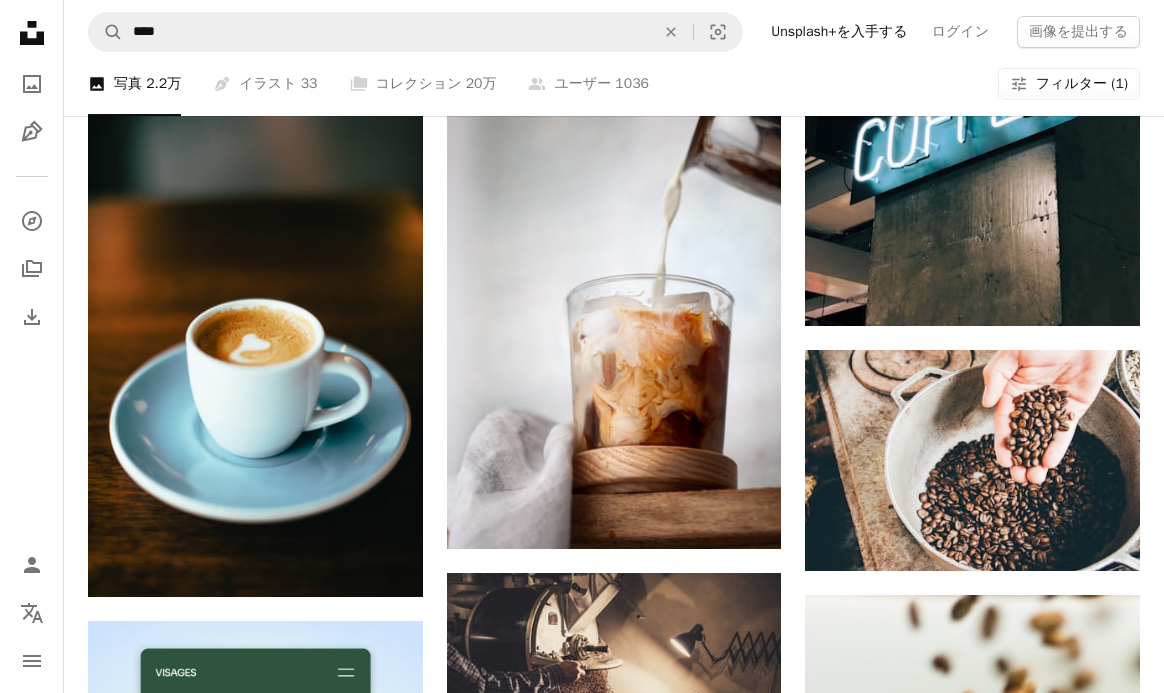 scroll, scrollTop: 4923, scrollLeft: 0, axis: vertical 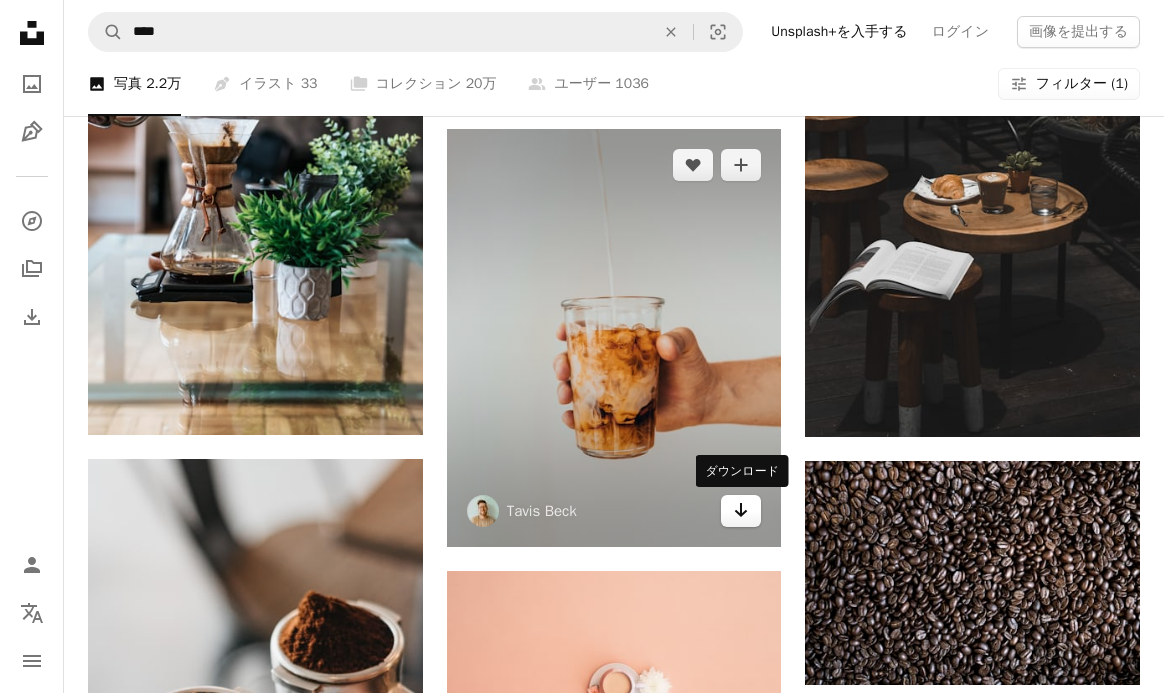 click on "Arrow pointing down" at bounding box center [741, 511] 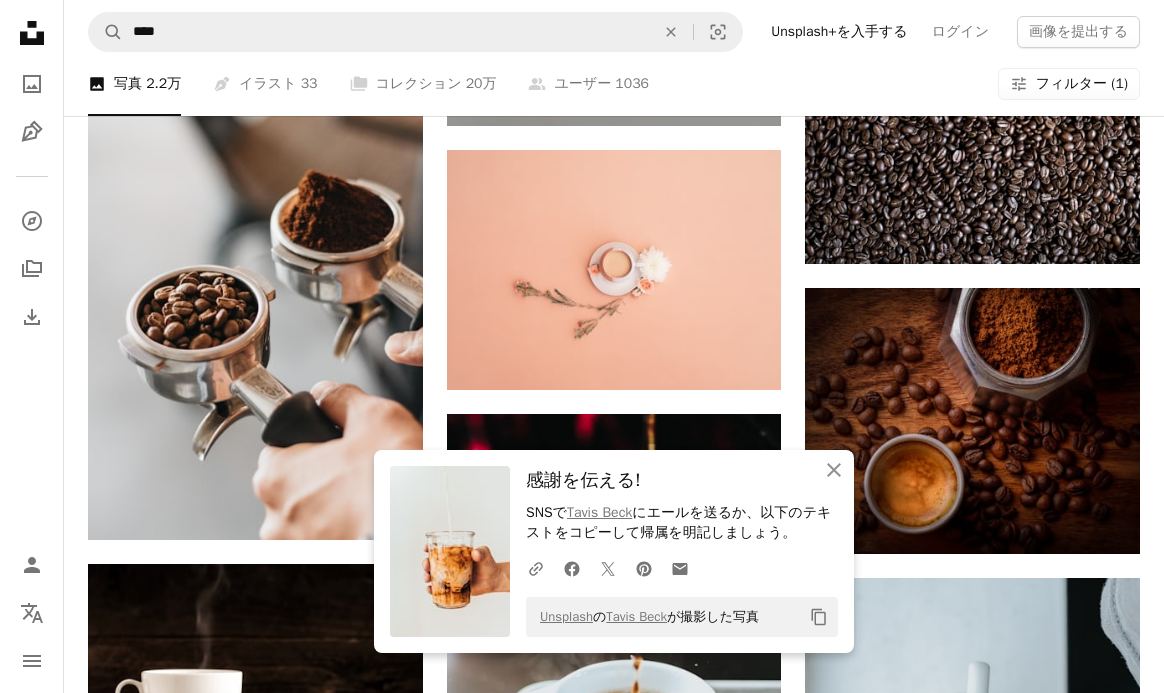 scroll, scrollTop: 5540, scrollLeft: 0, axis: vertical 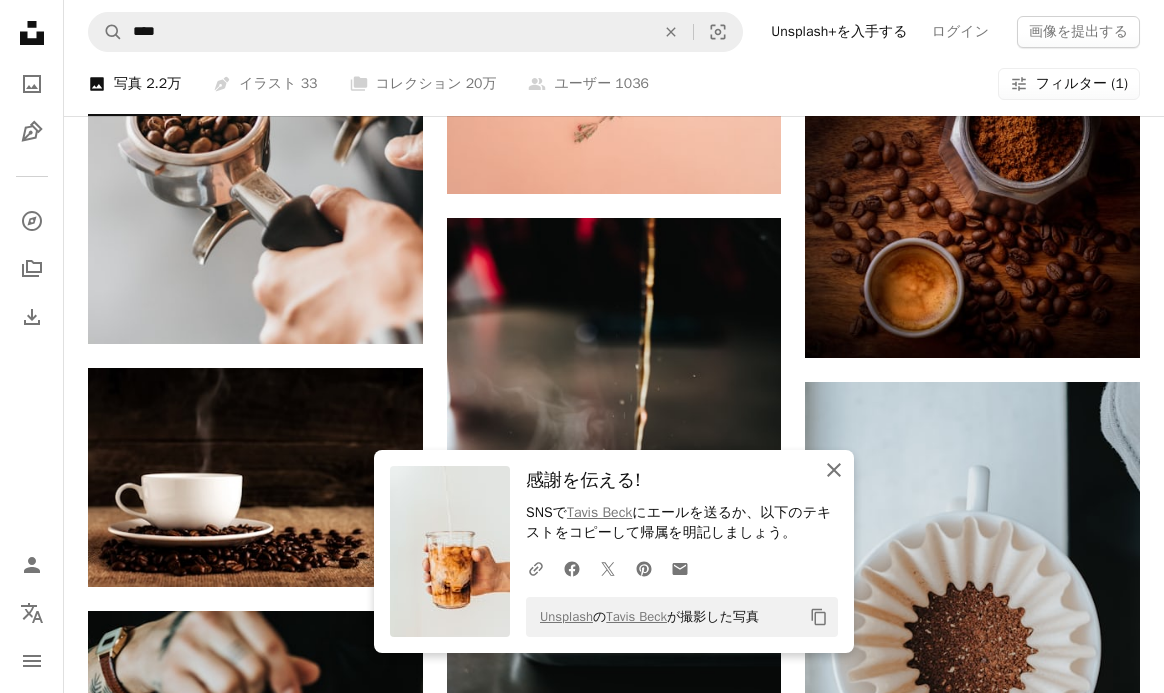 click on "An X shape" 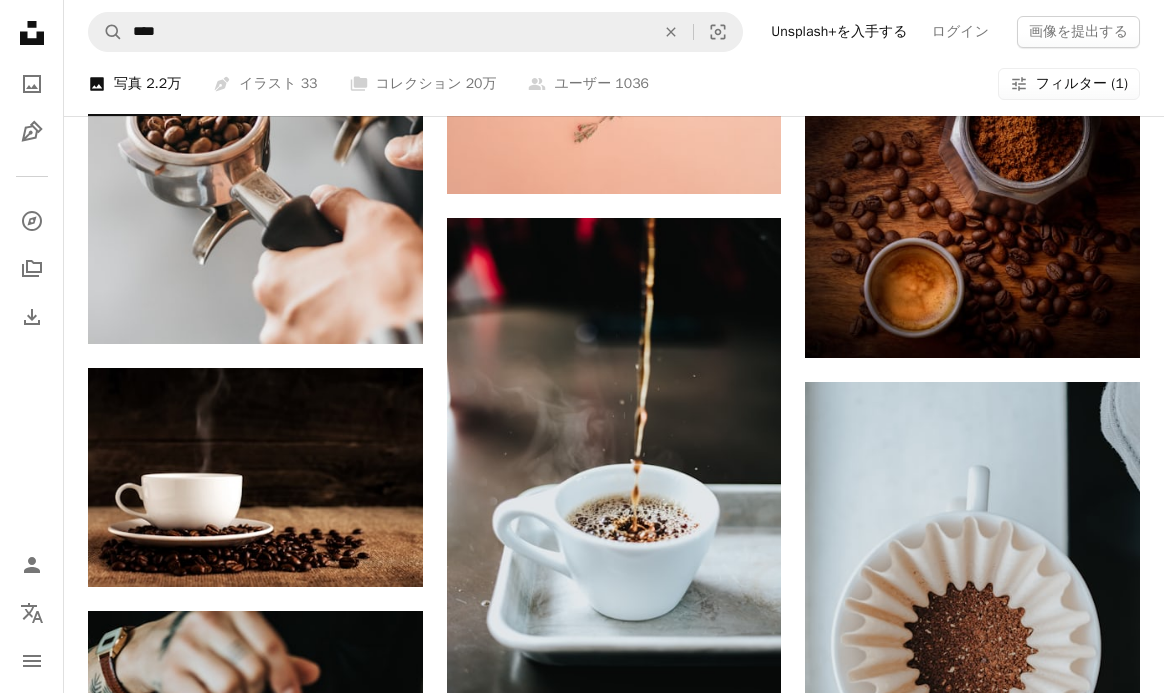 scroll, scrollTop: 5749, scrollLeft: 0, axis: vertical 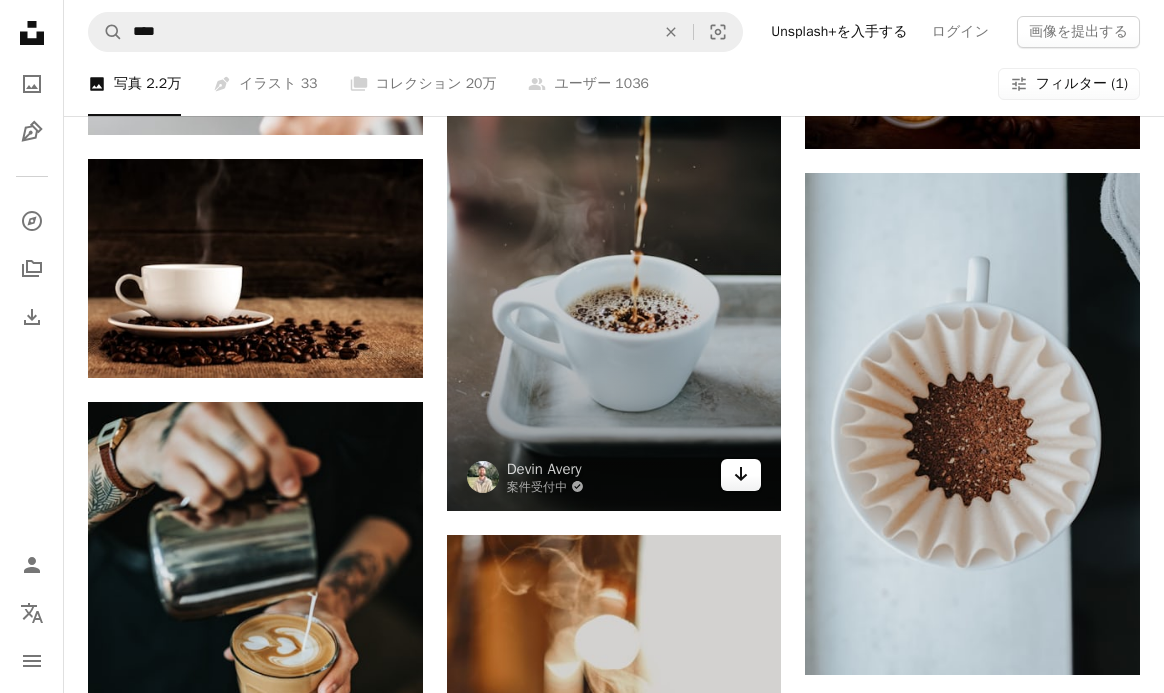 click on "Arrow pointing down" 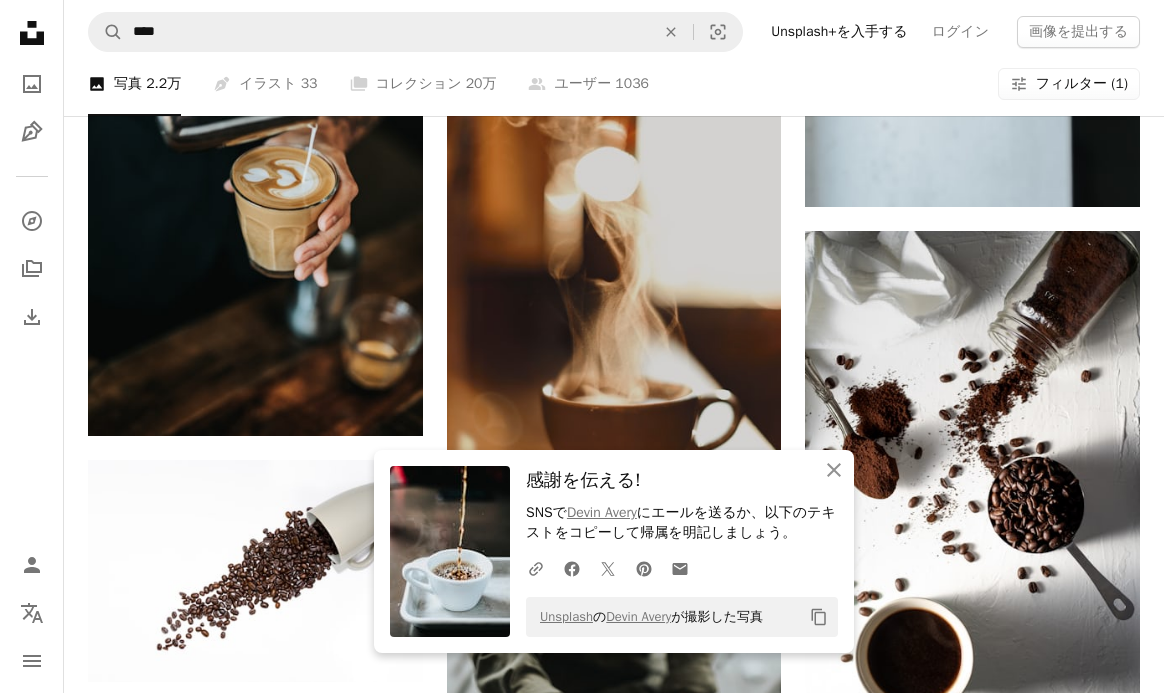 scroll, scrollTop: 6445, scrollLeft: 0, axis: vertical 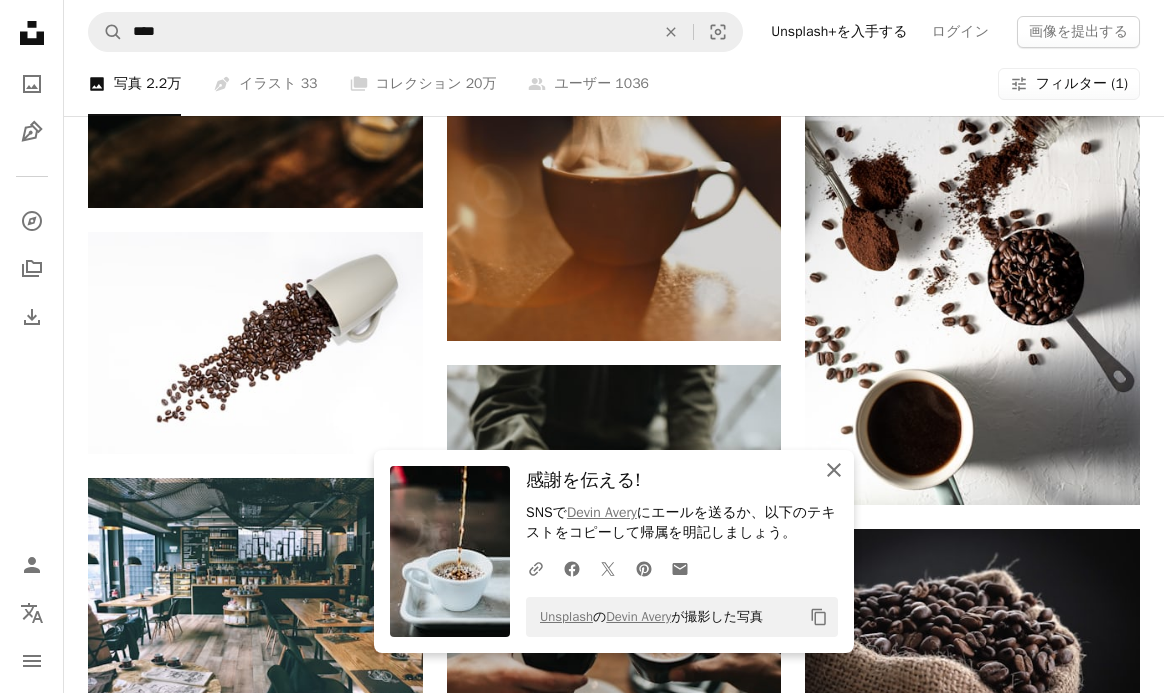 click on "An X shape" 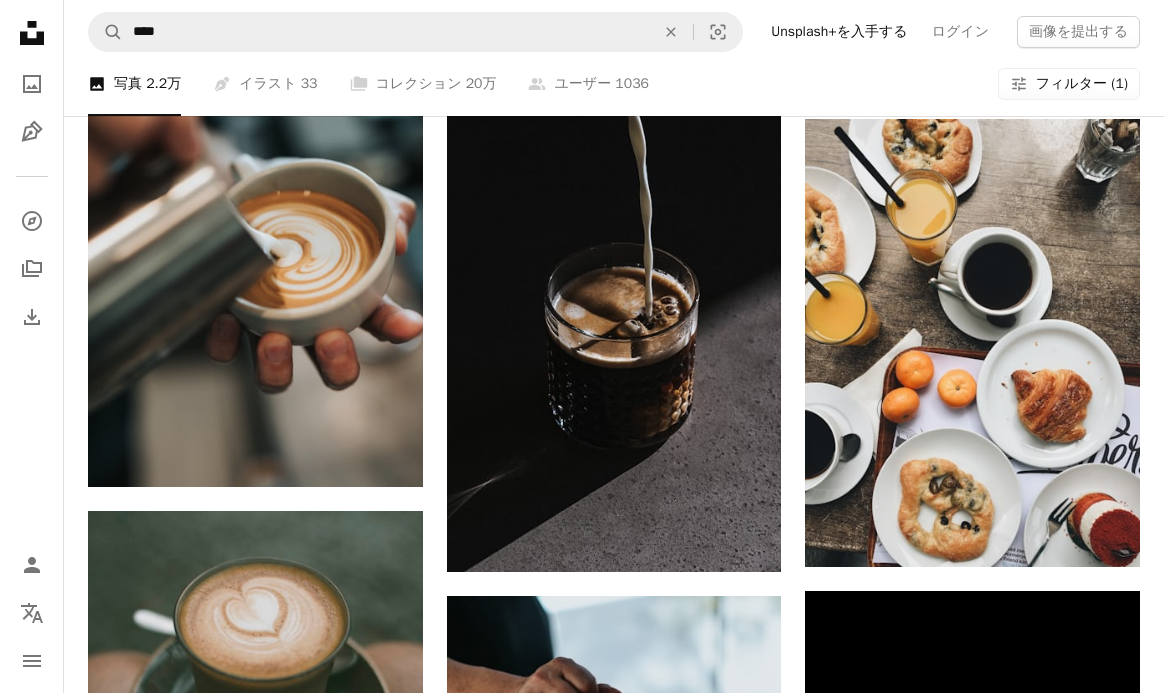 scroll, scrollTop: 10565, scrollLeft: 0, axis: vertical 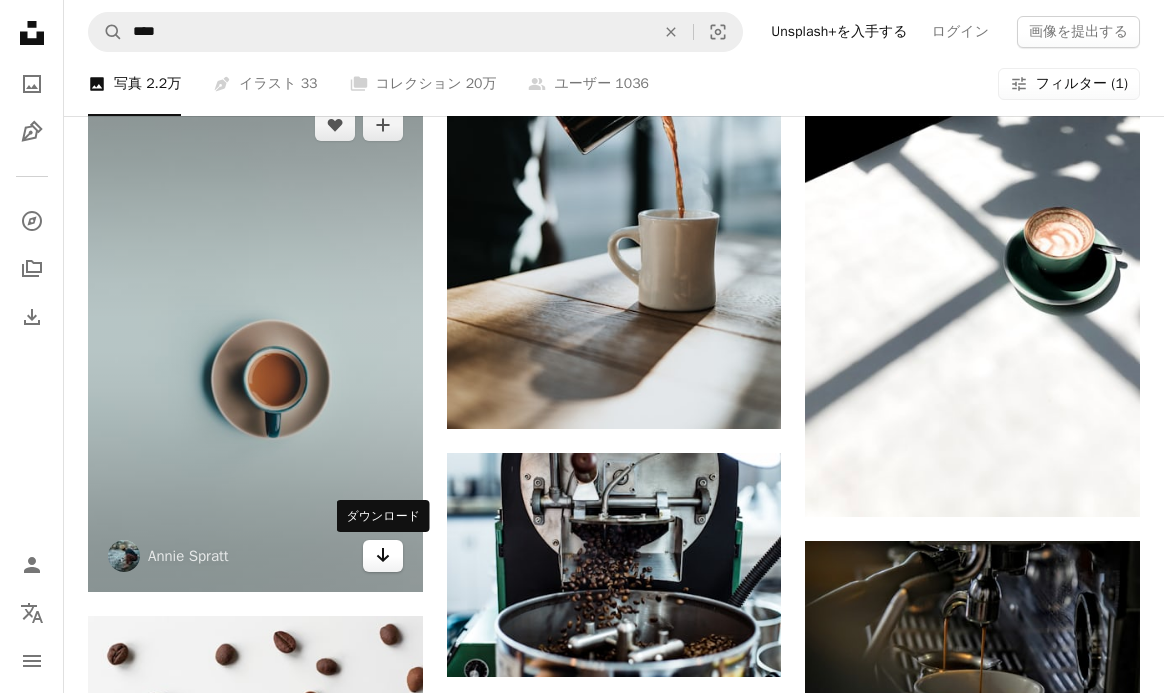 click on "Arrow pointing down" at bounding box center (383, 556) 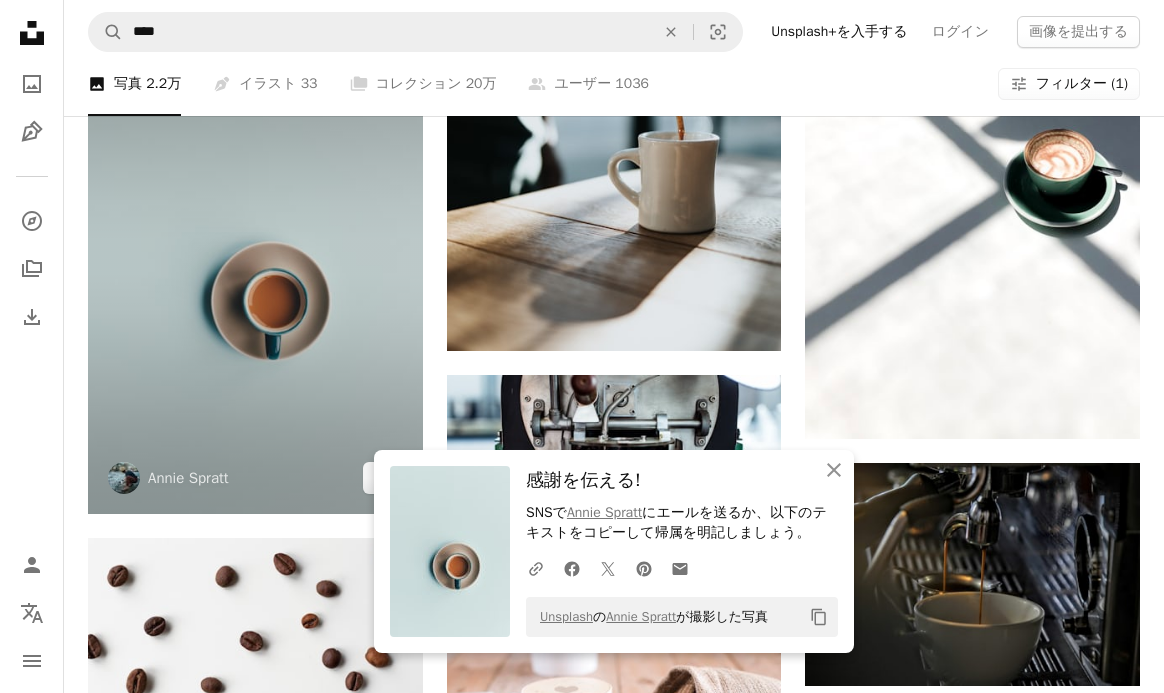scroll, scrollTop: 10901, scrollLeft: 0, axis: vertical 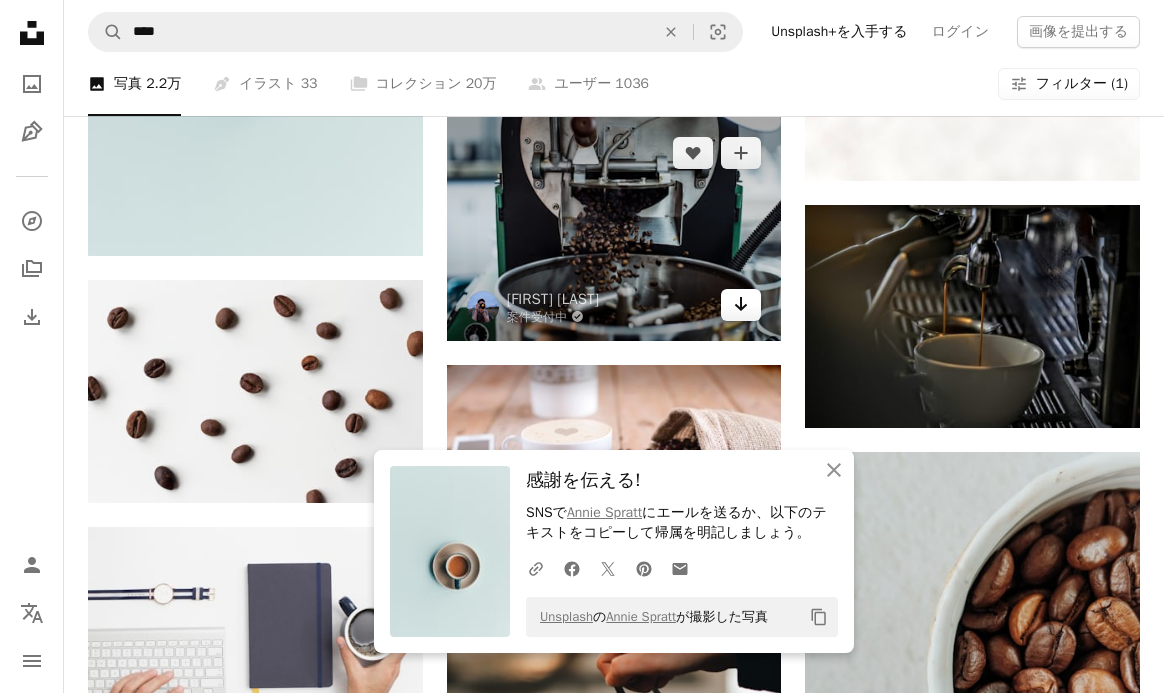 click on "Arrow pointing down" 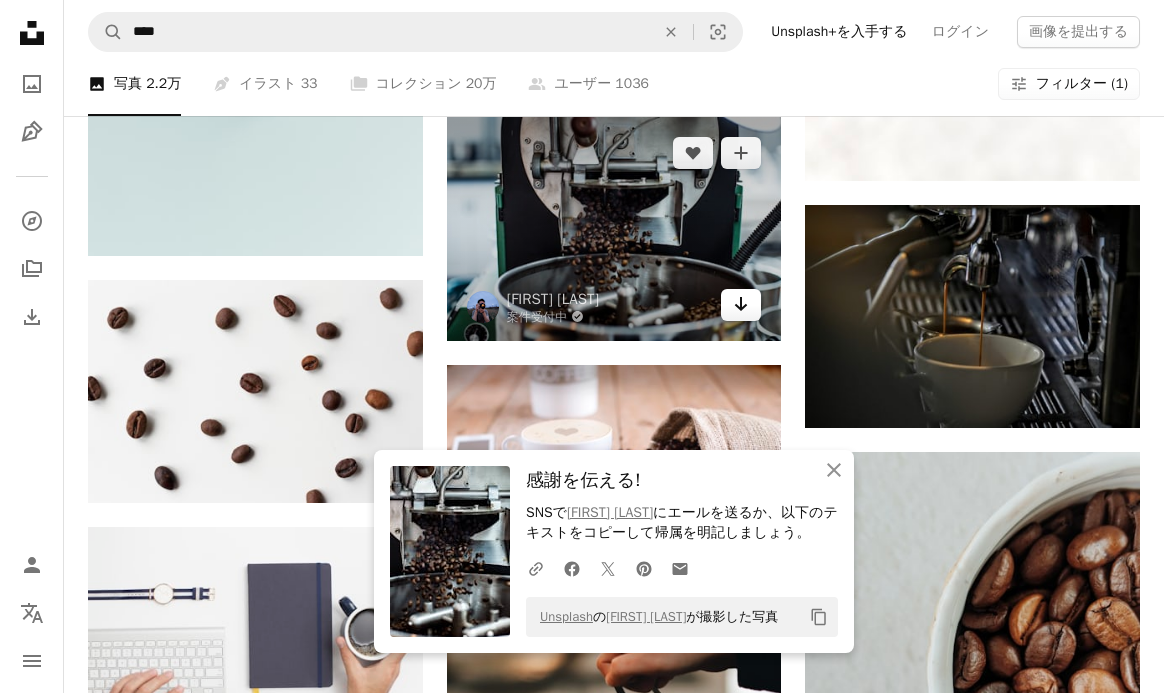click on "Arrow pointing down" 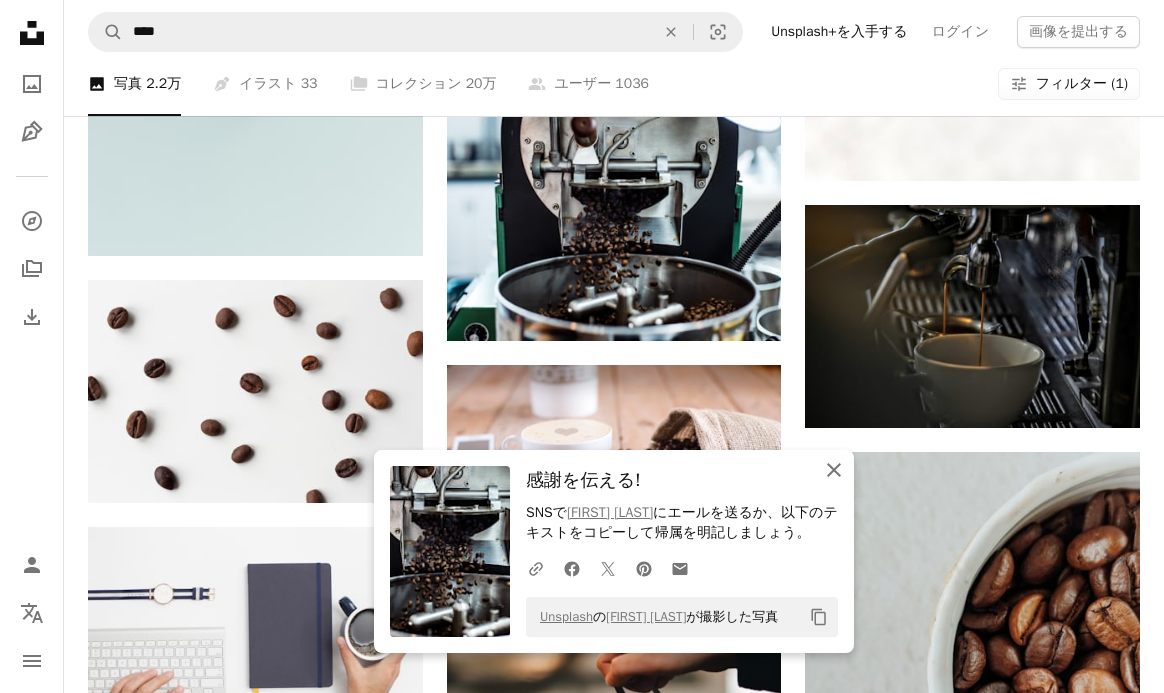 click 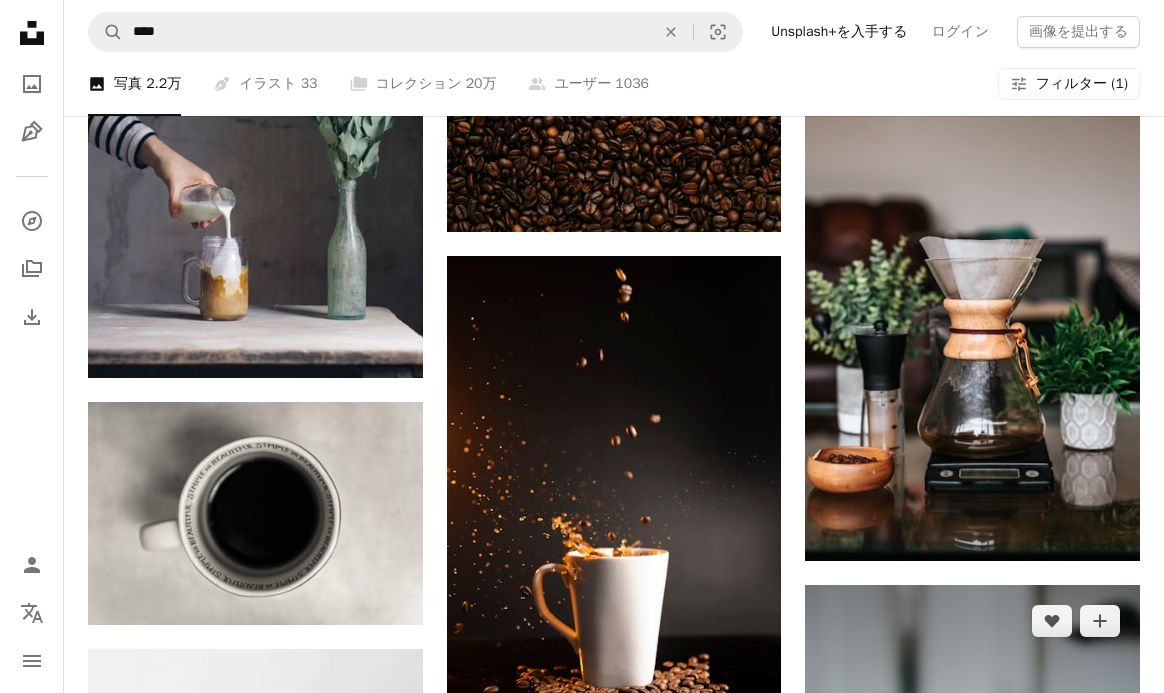 scroll, scrollTop: 12791, scrollLeft: 0, axis: vertical 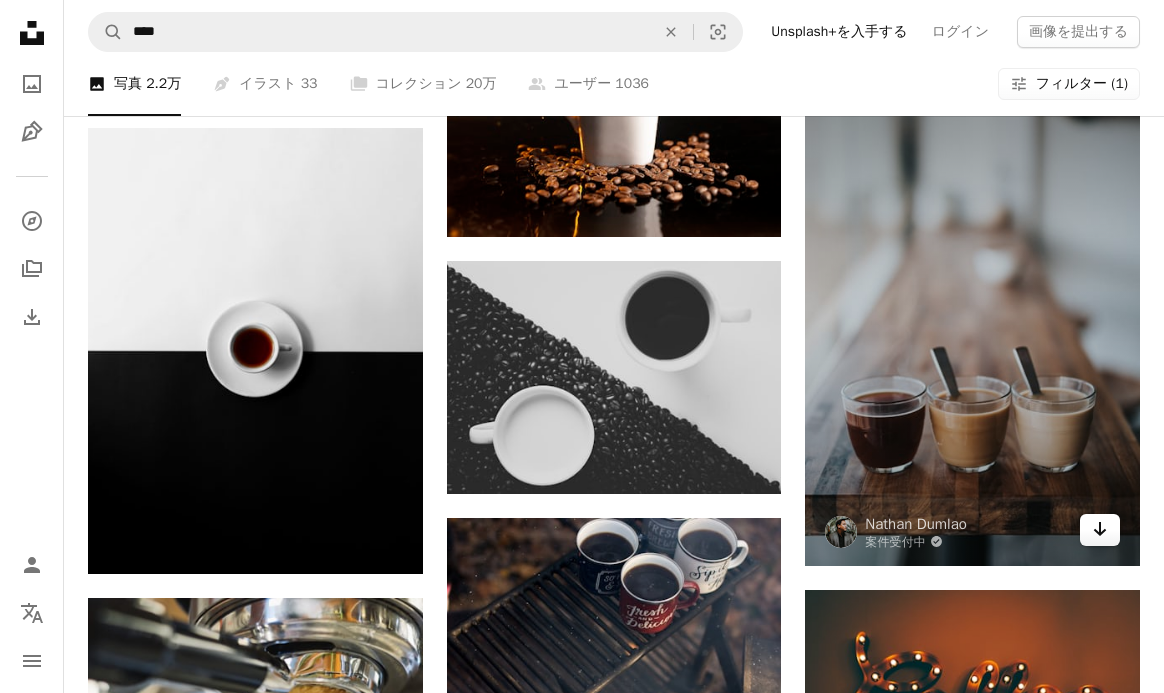 click on "Arrow pointing down" at bounding box center (1100, 530) 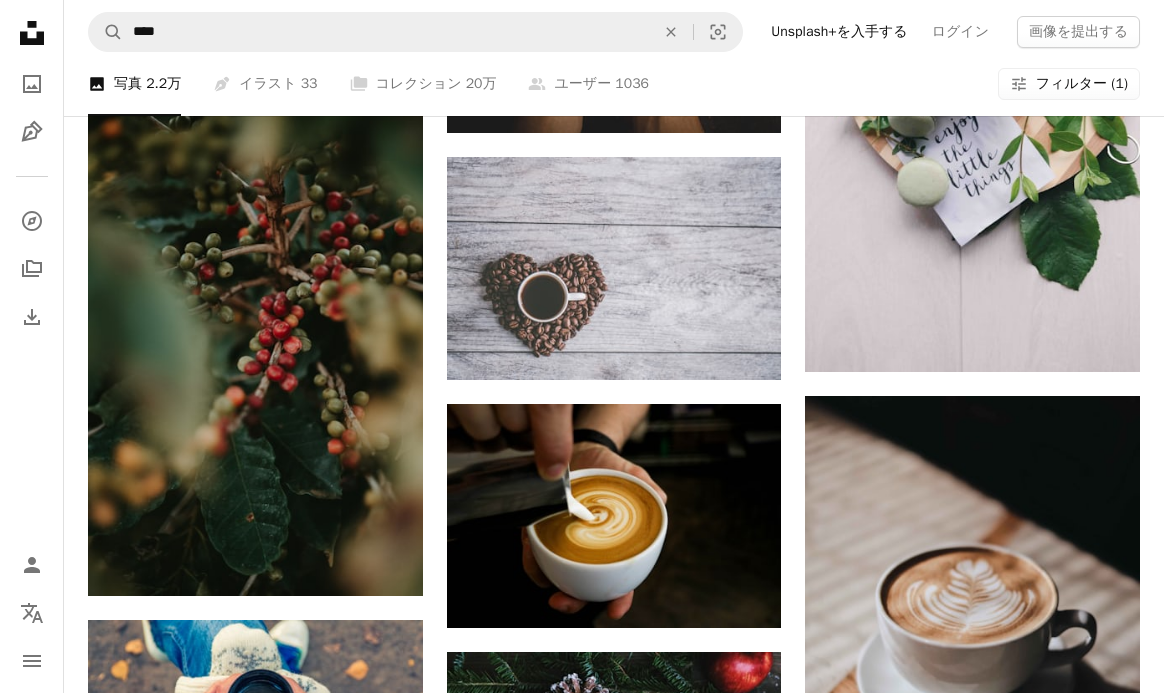 scroll, scrollTop: 16145, scrollLeft: 0, axis: vertical 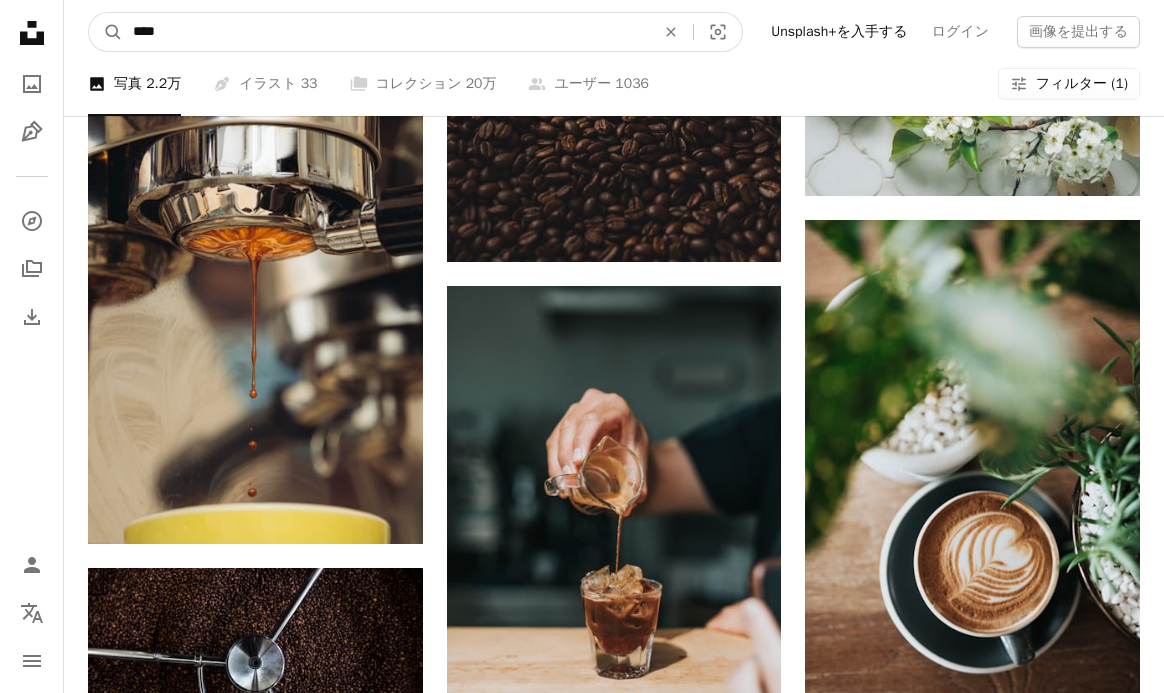 click on "****" at bounding box center [386, 32] 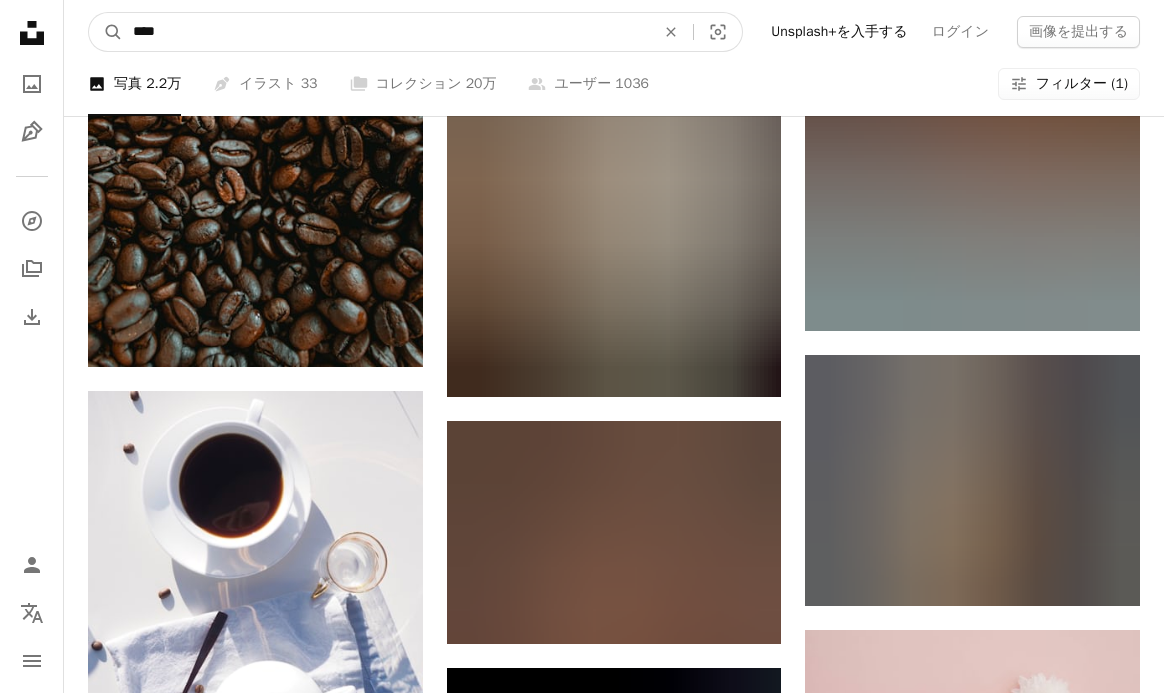 scroll, scrollTop: 17801, scrollLeft: 0, axis: vertical 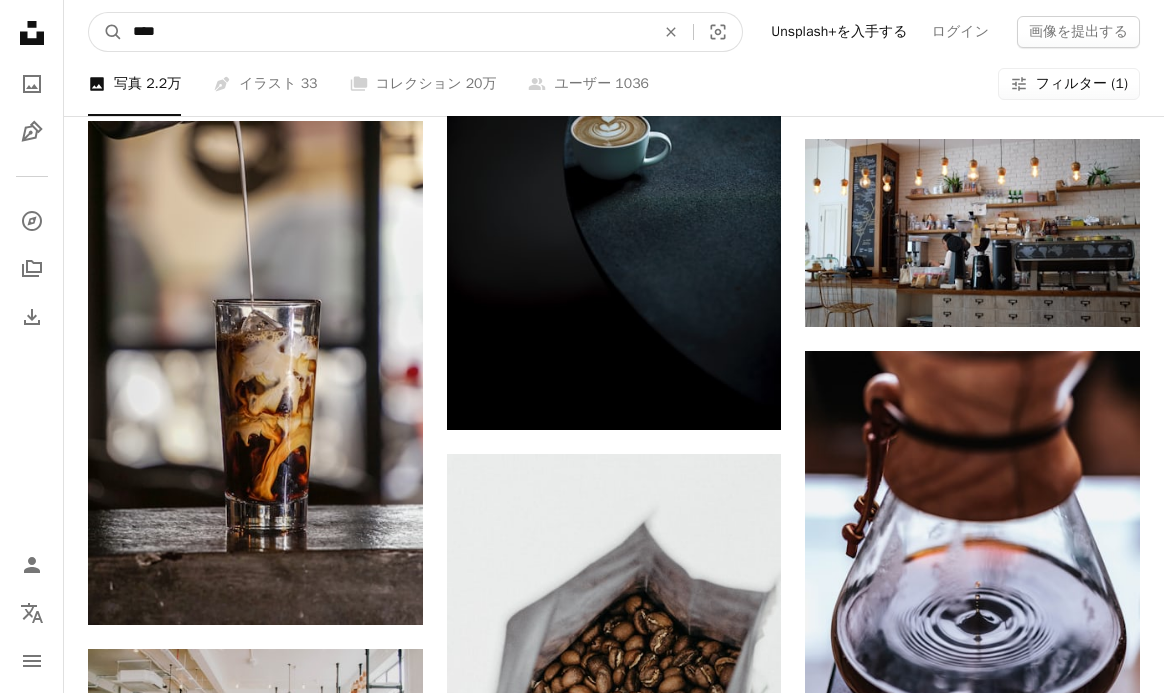 click on "****" at bounding box center [386, 32] 